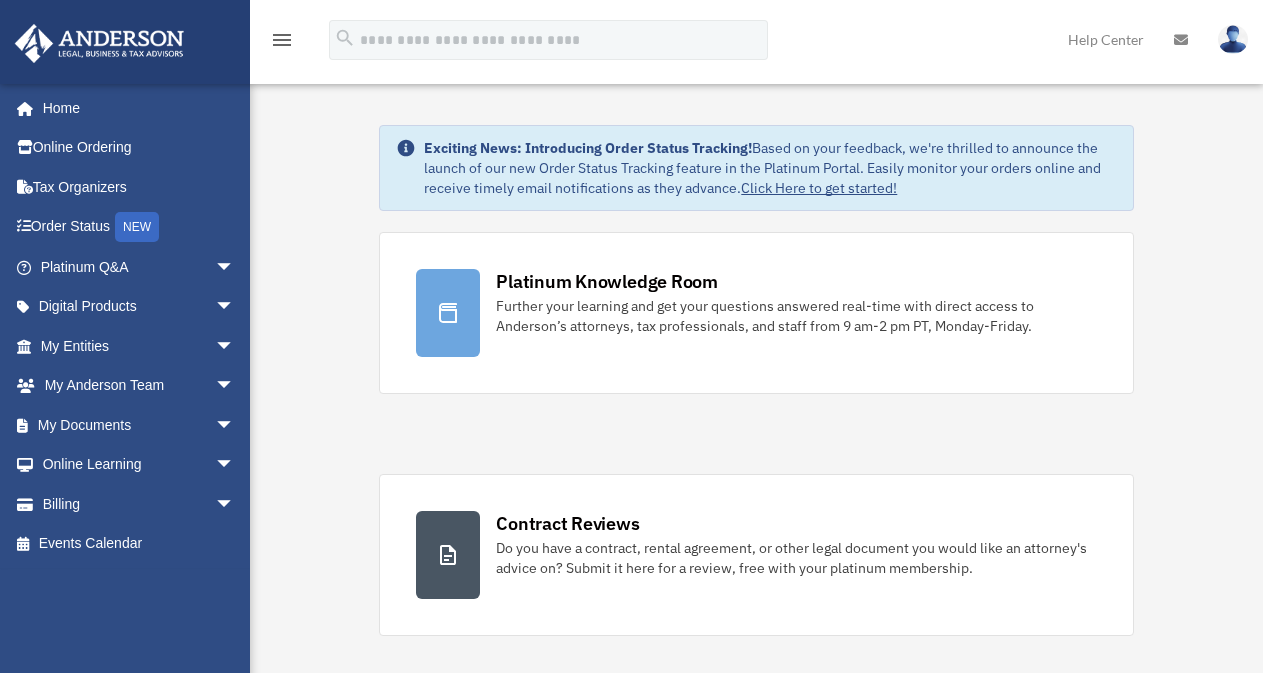 scroll, scrollTop: 0, scrollLeft: 0, axis: both 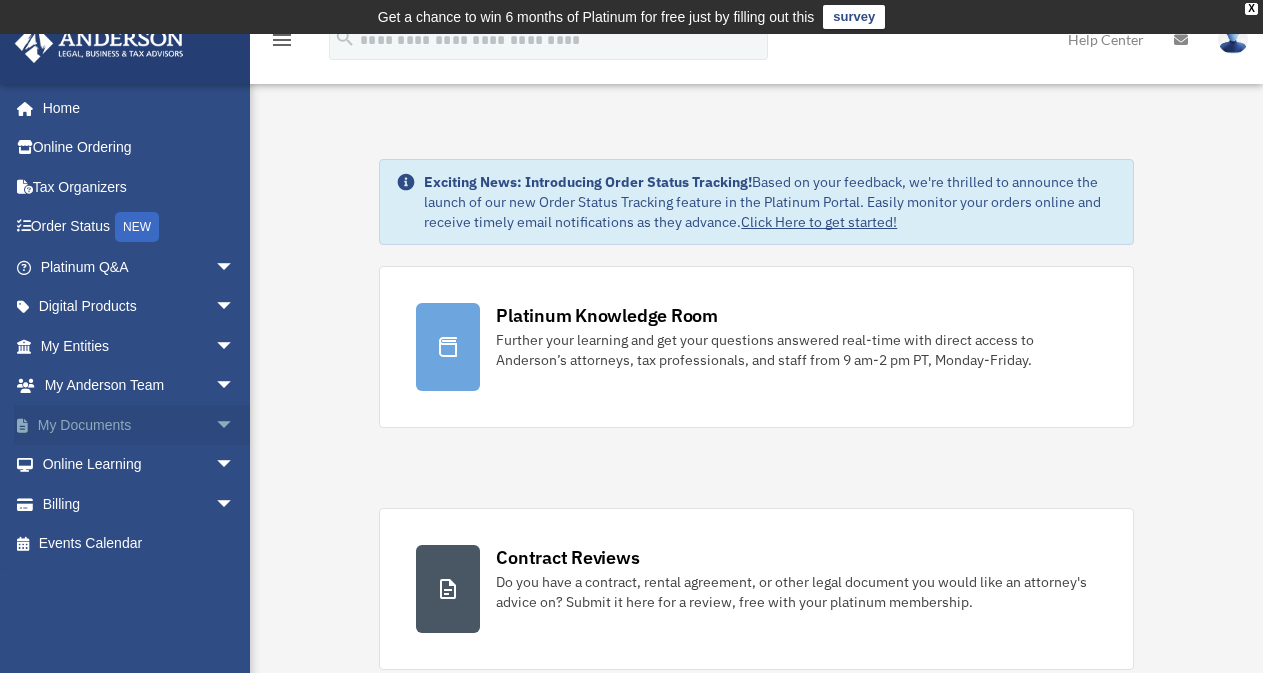 click on "arrow_drop_down" at bounding box center [235, 425] 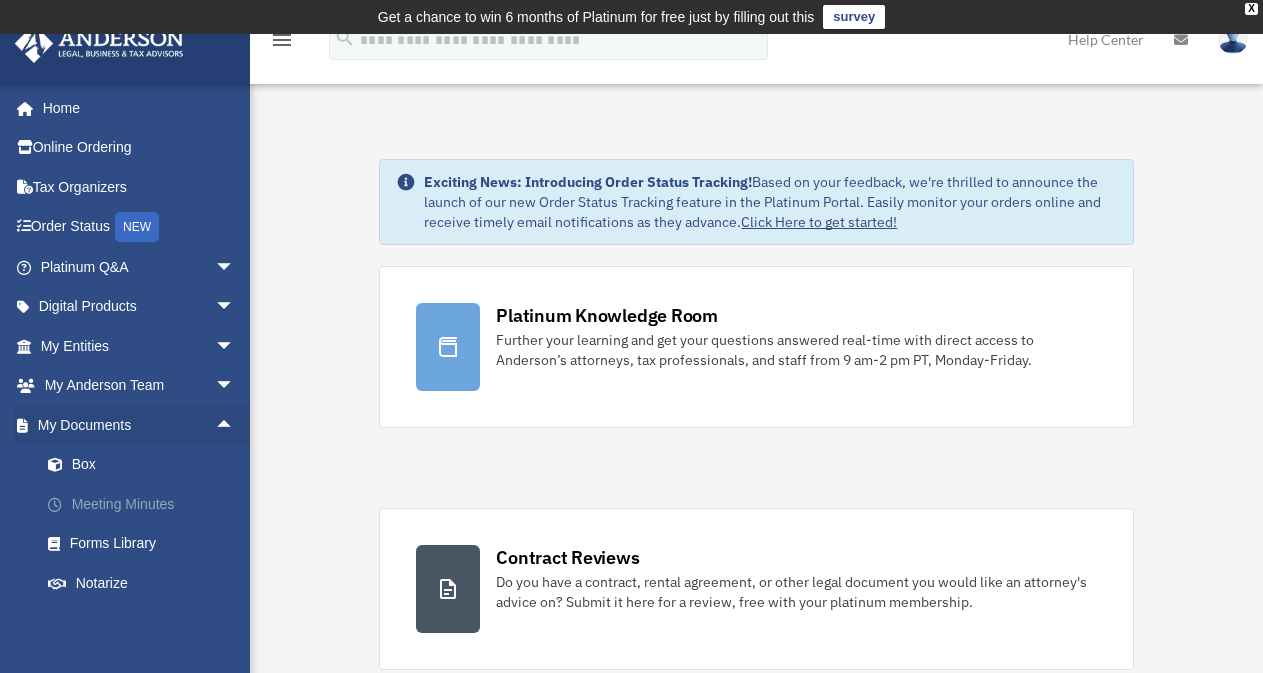 click on "Meeting Minutes" at bounding box center (146, 504) 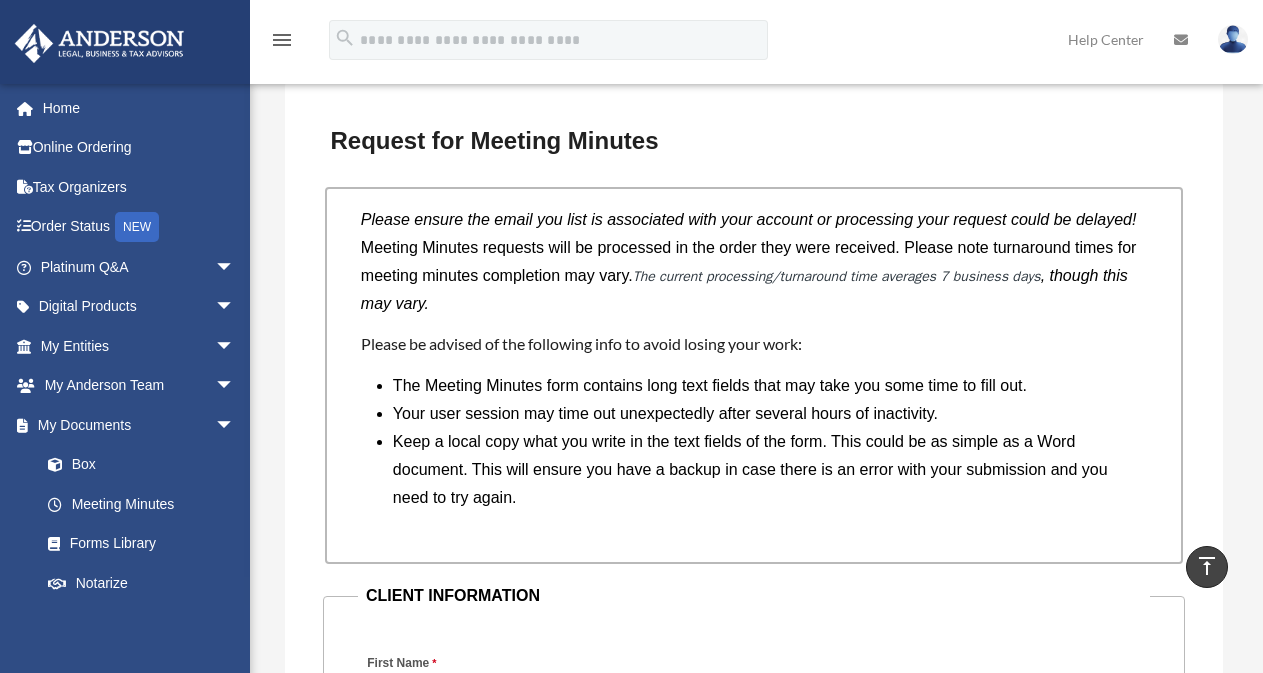 scroll, scrollTop: 1906, scrollLeft: 0, axis: vertical 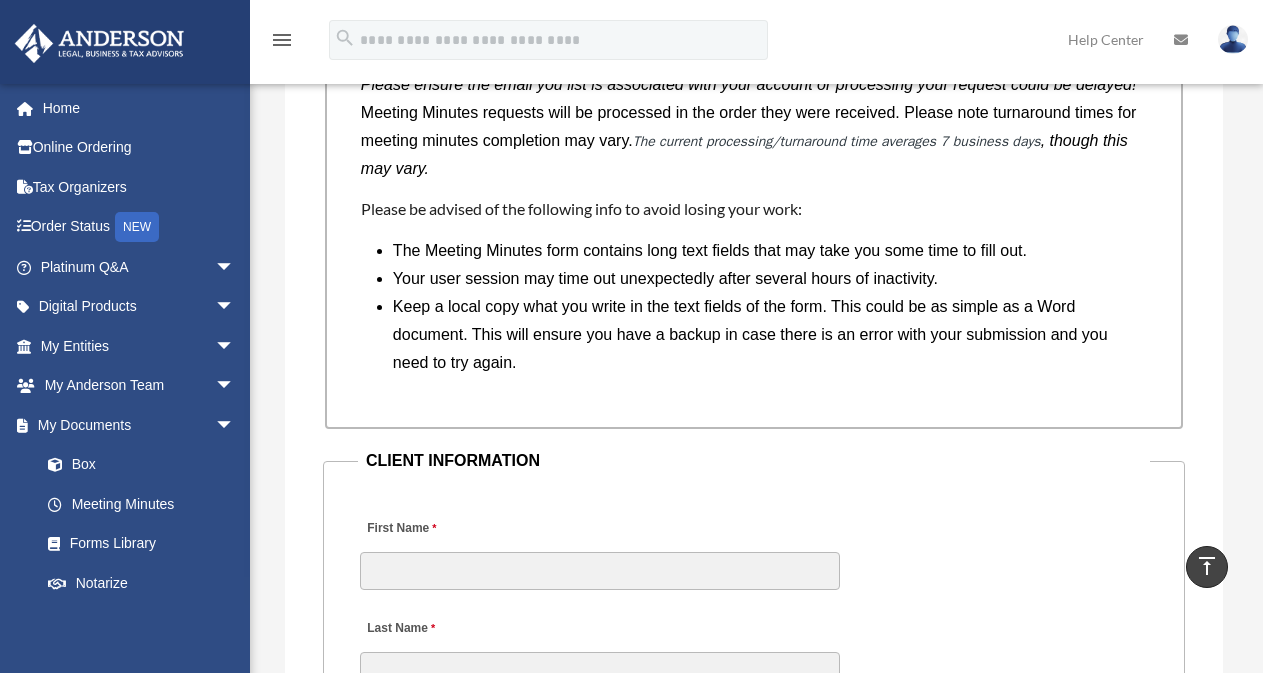 click on "Please ensure the email you list is associated with your account or processing your request could be delayed!
Meeting Minutes requests will be processed in the order they were received. Please note turnaround times for meeting minutes completion may vary.  The current processing/turnaround time averages 7 business days , though this may vary.
Please be advised of the following info to avoid losing your work:
The Meeting Minutes form contains long text fields that may take you some time to fill out.
Your user session may time out unexpectedly after several hours of inactivity.
Keep a local copy what you write in the text fields of the form. This could be as simple as a Word document. This will ensure you have a backup in case there is an error with your submission and you need to try again." at bounding box center (754, 240) 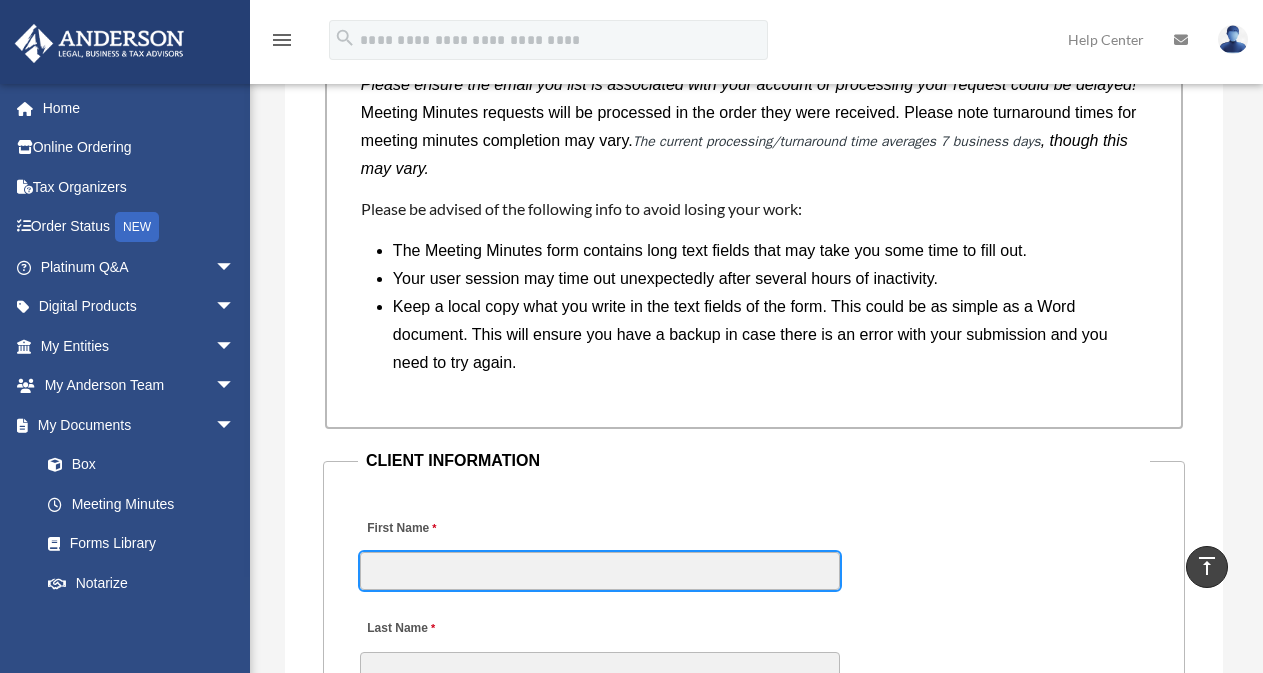 click on "First Name" at bounding box center [600, 571] 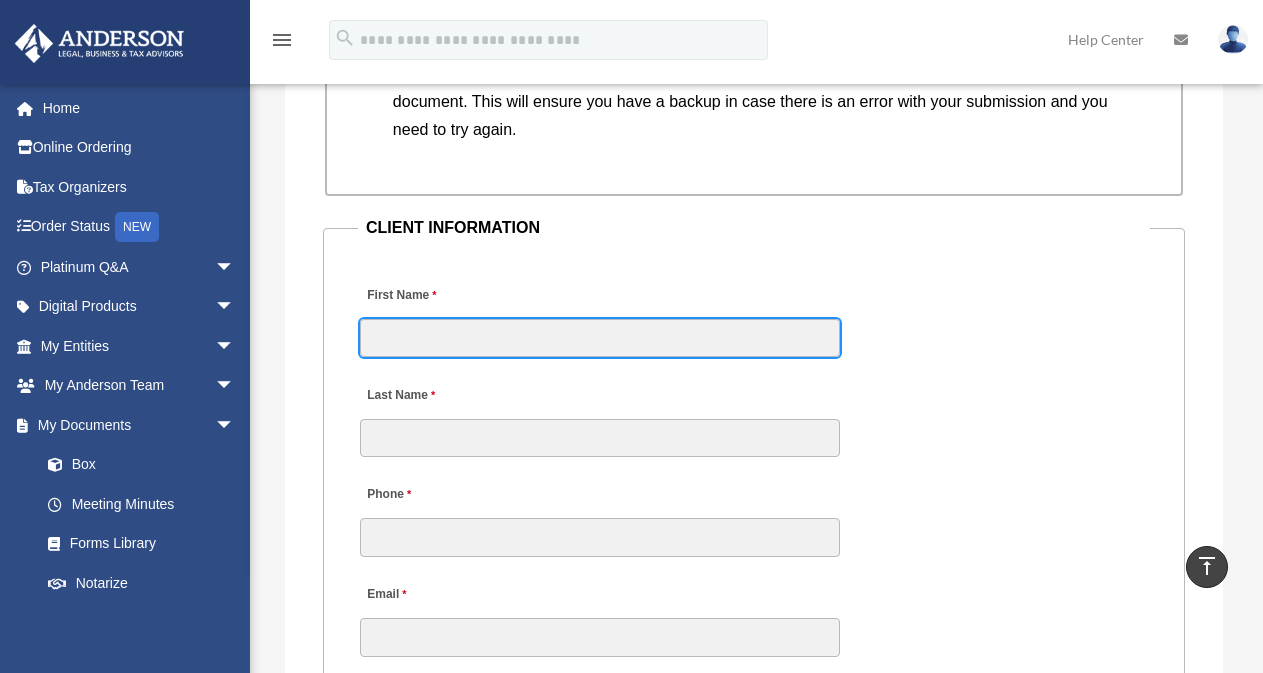 scroll, scrollTop: 2146, scrollLeft: 0, axis: vertical 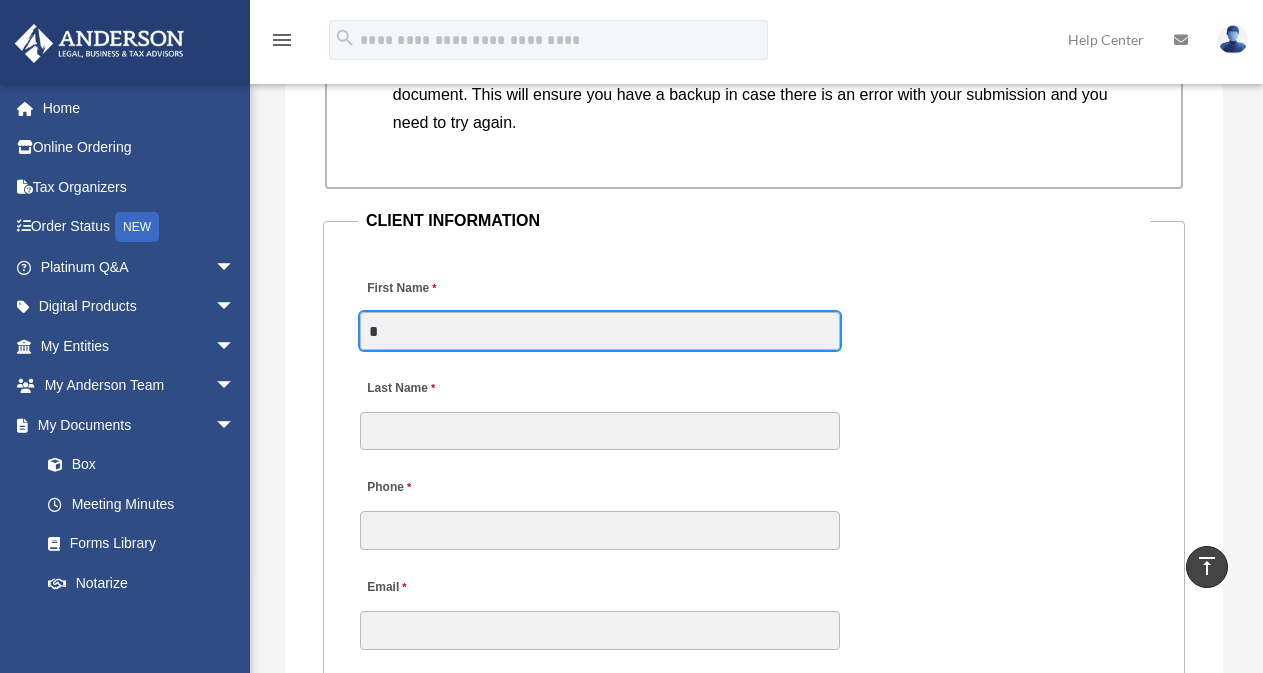 type on "*" 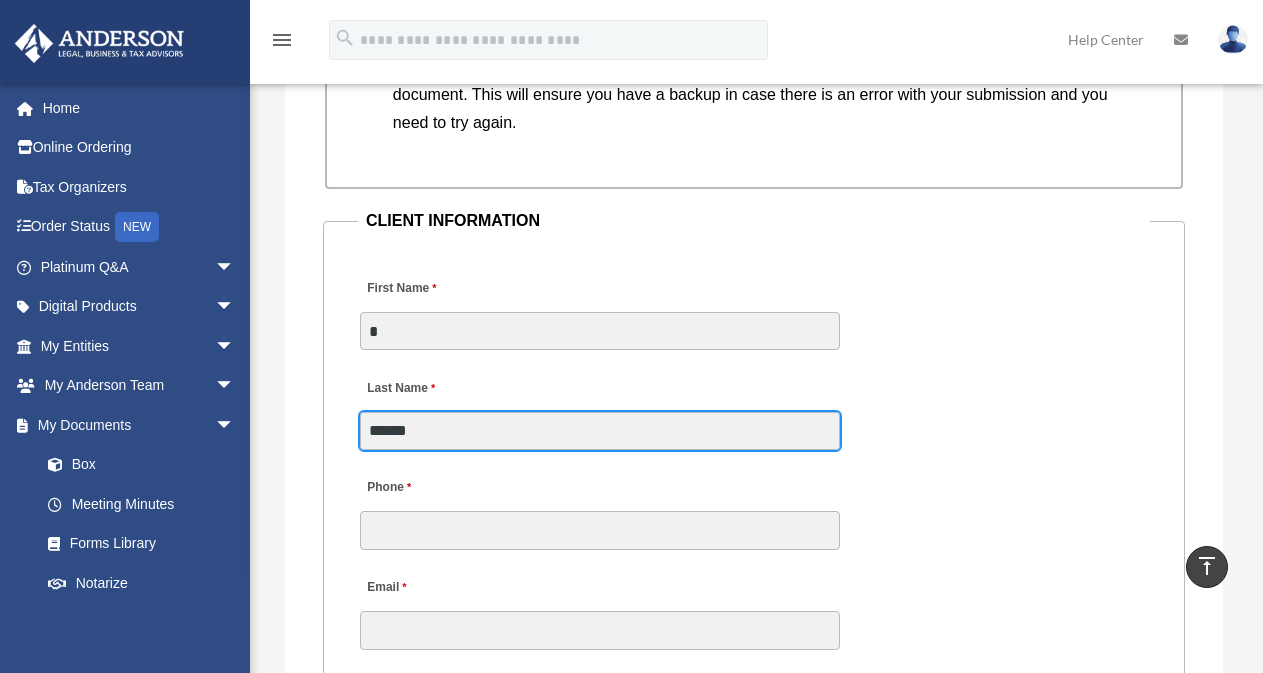 type on "******" 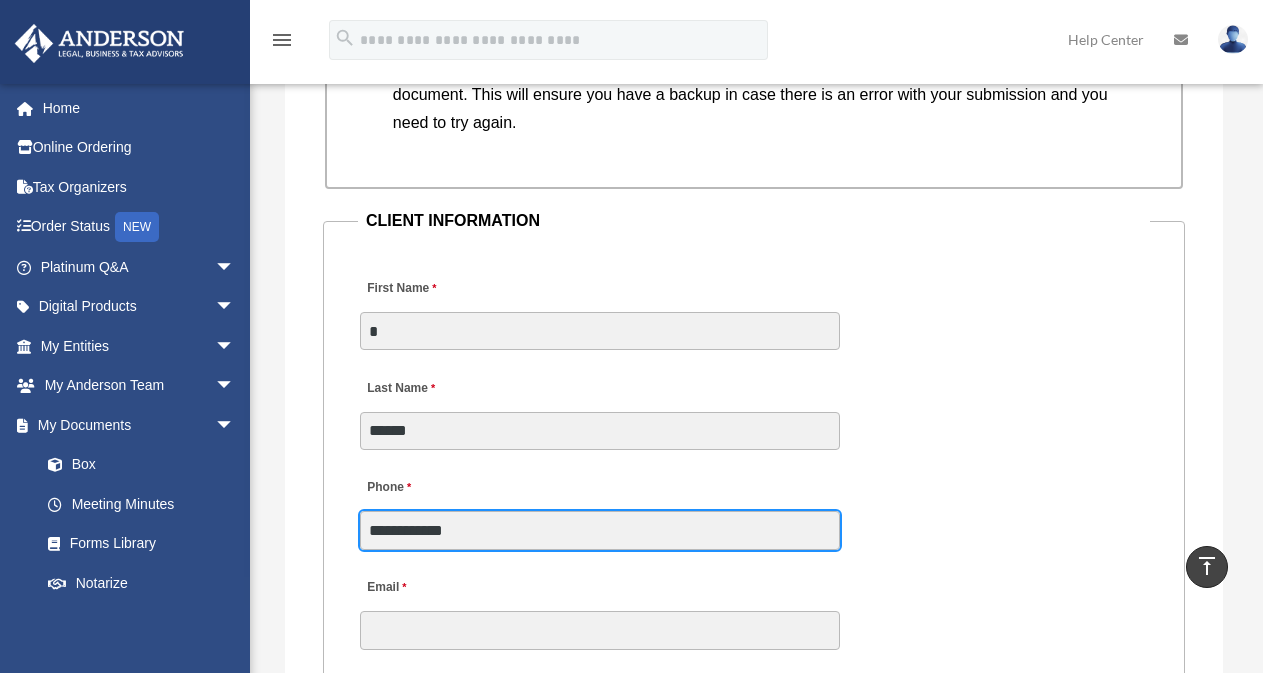 type on "**********" 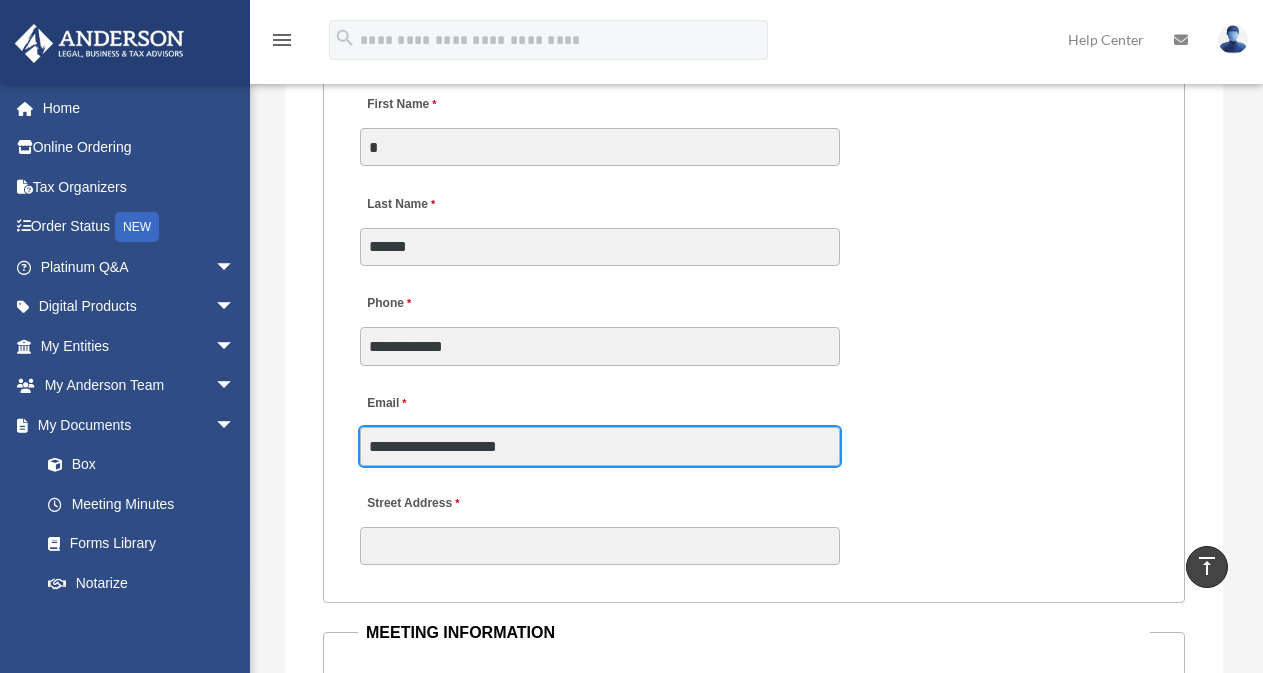 scroll, scrollTop: 2506, scrollLeft: 0, axis: vertical 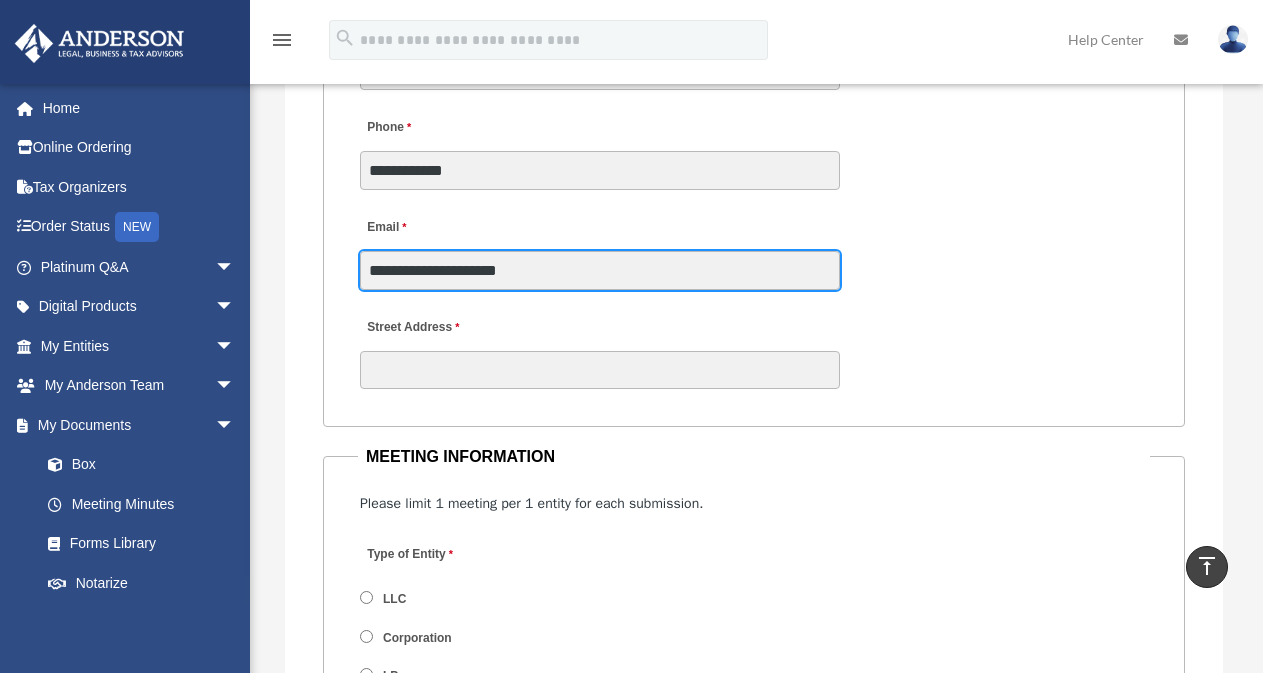 type on "*" 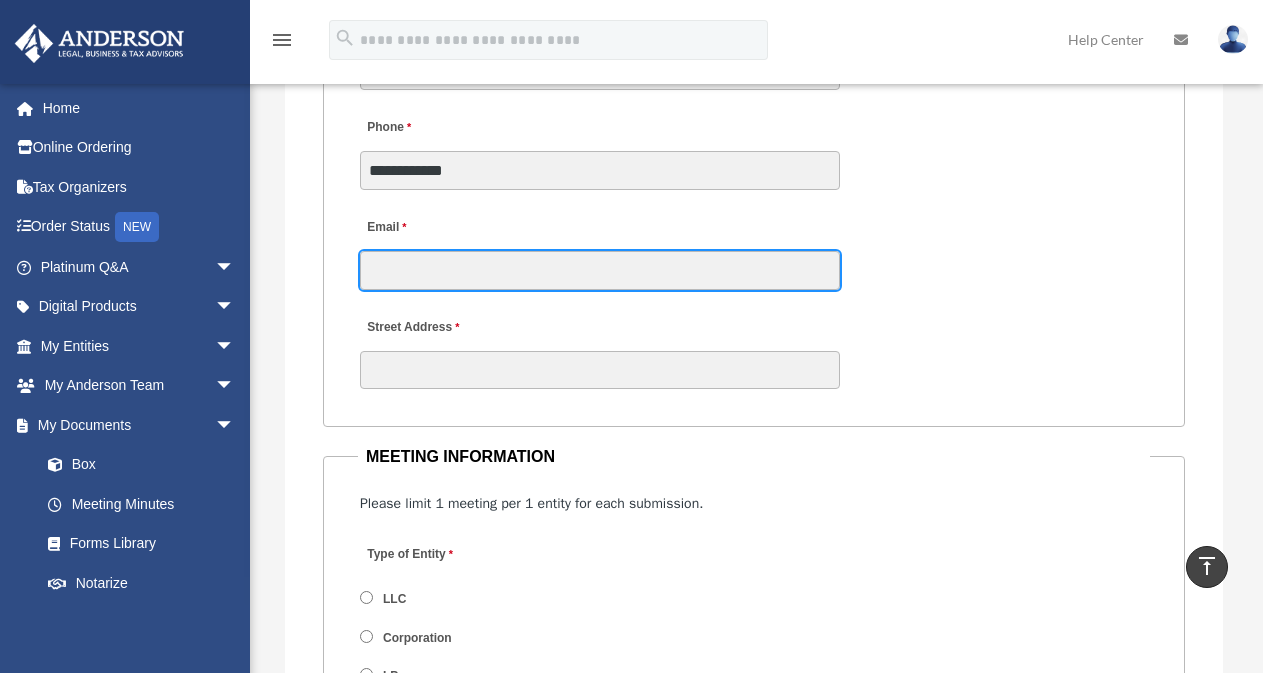 paste on "**********" 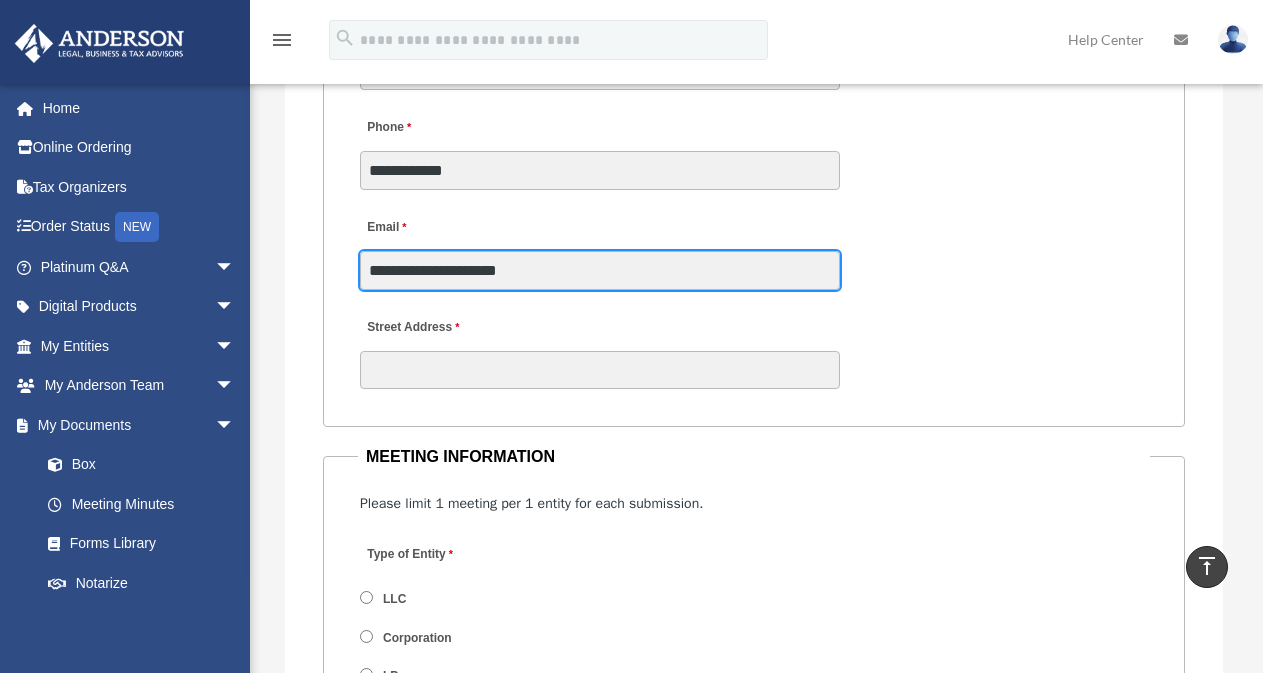 type on "**********" 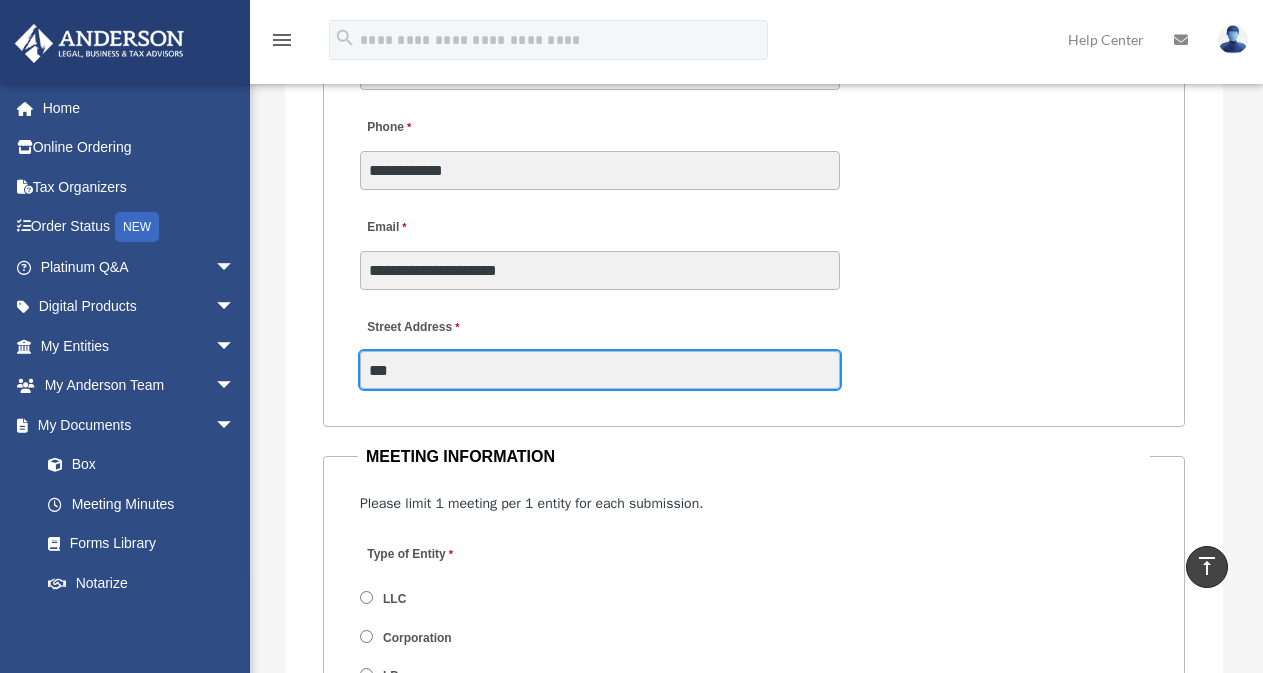 type on "**********" 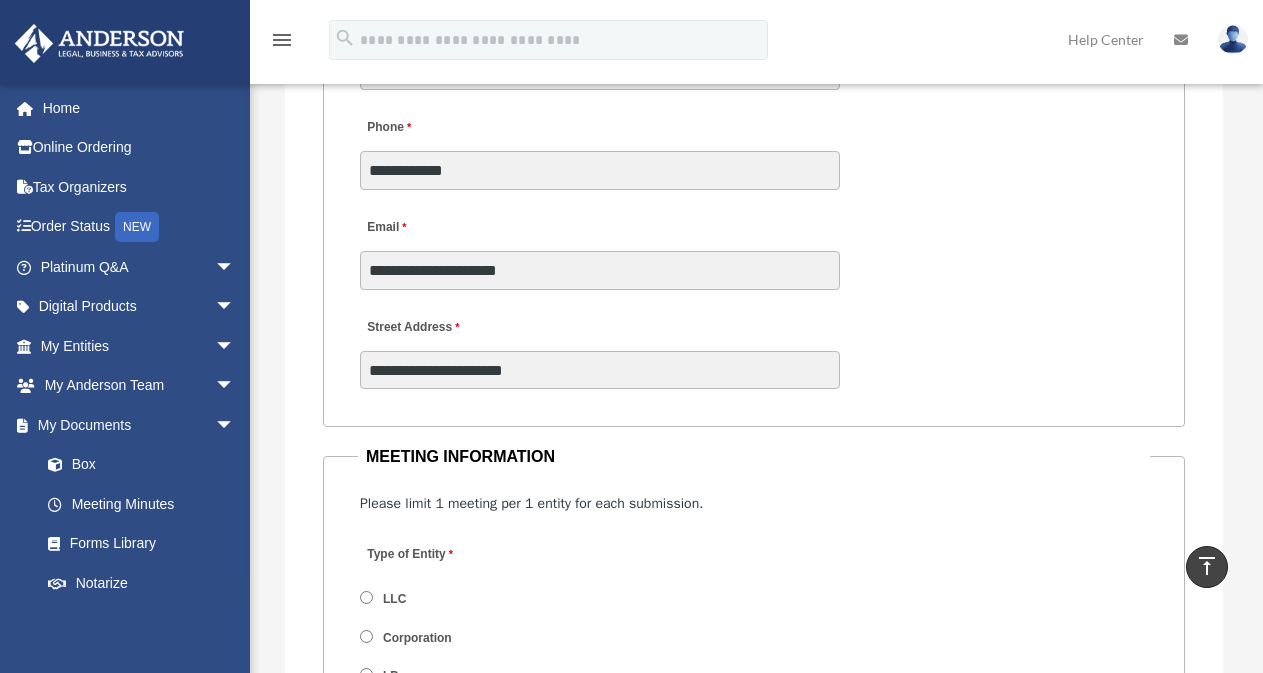 type on "**" 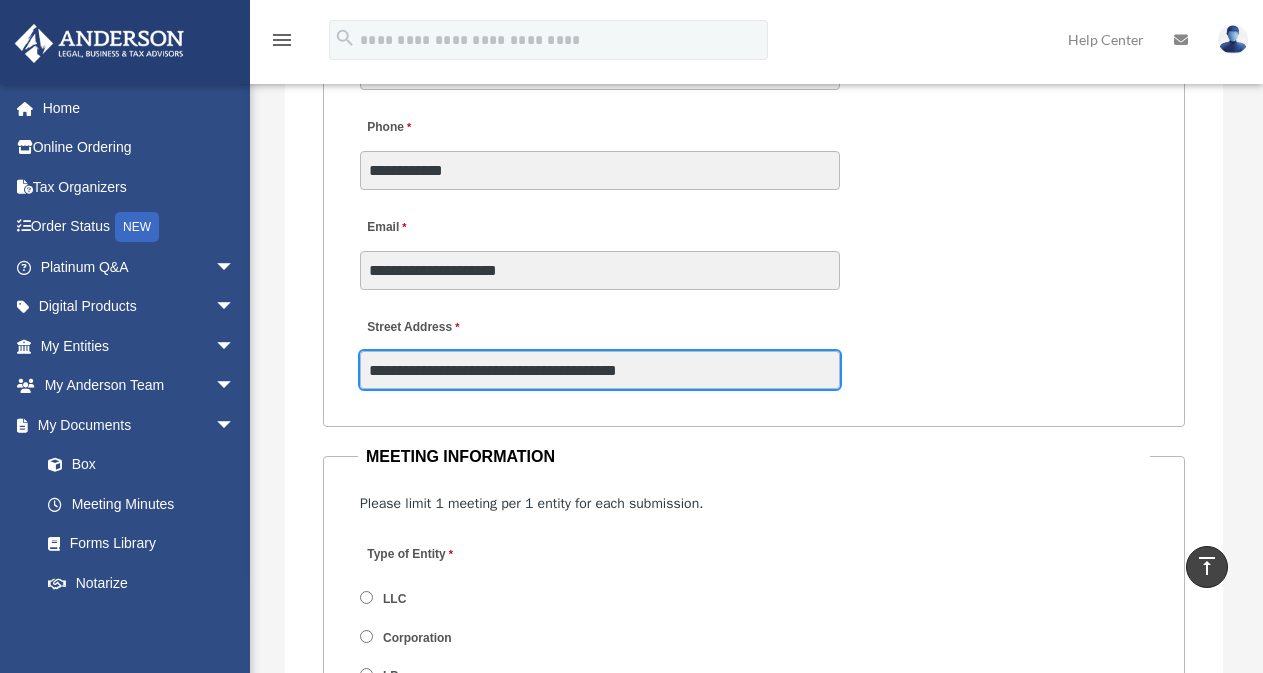 type on "**********" 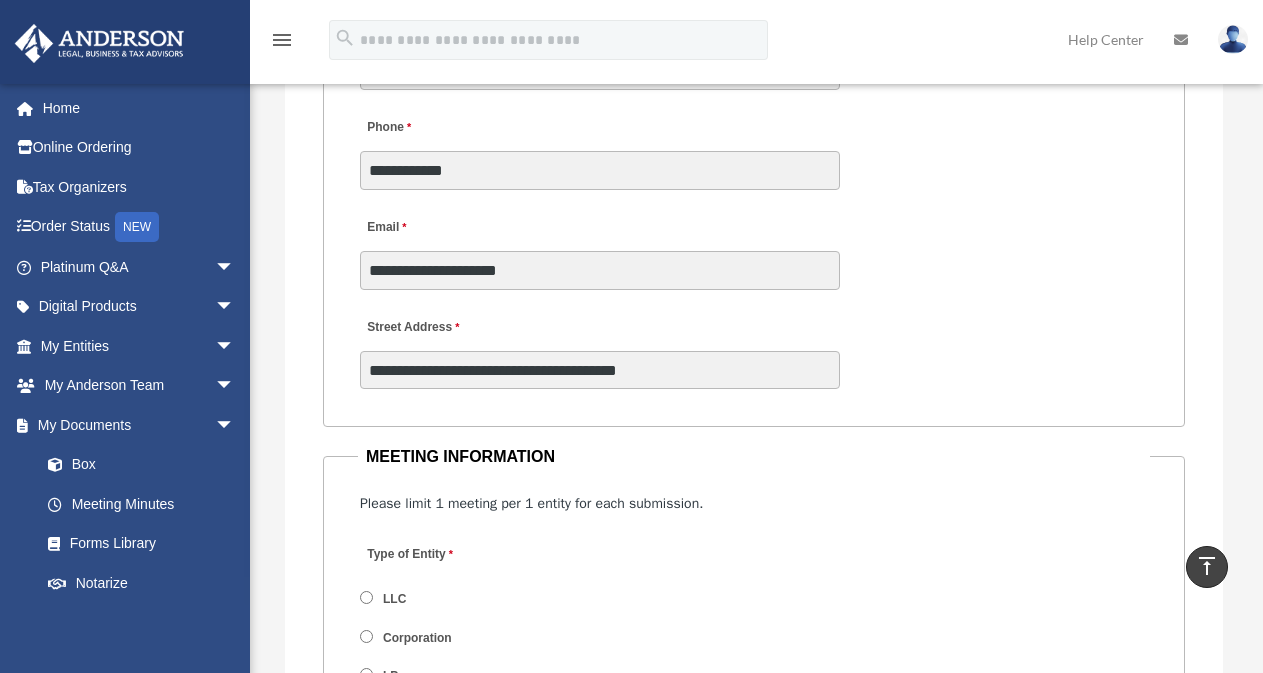 drag, startPoint x: 978, startPoint y: 387, endPoint x: 989, endPoint y: 384, distance: 11.401754 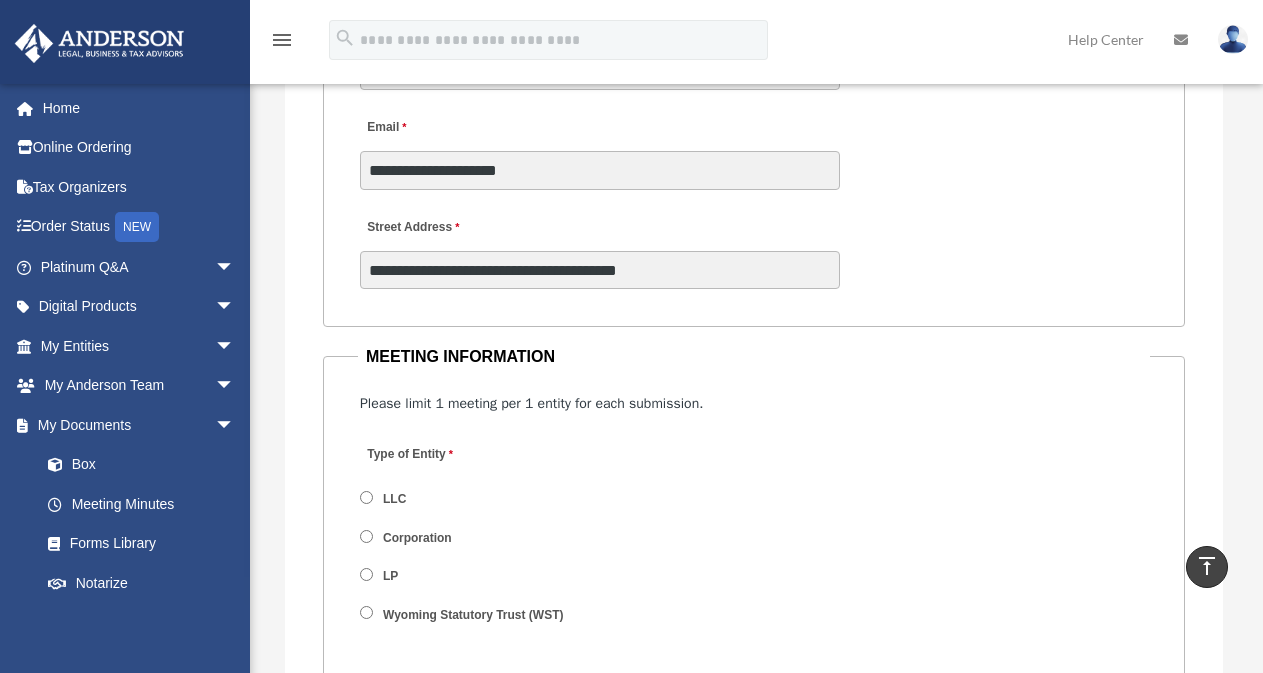 scroll, scrollTop: 2746, scrollLeft: 0, axis: vertical 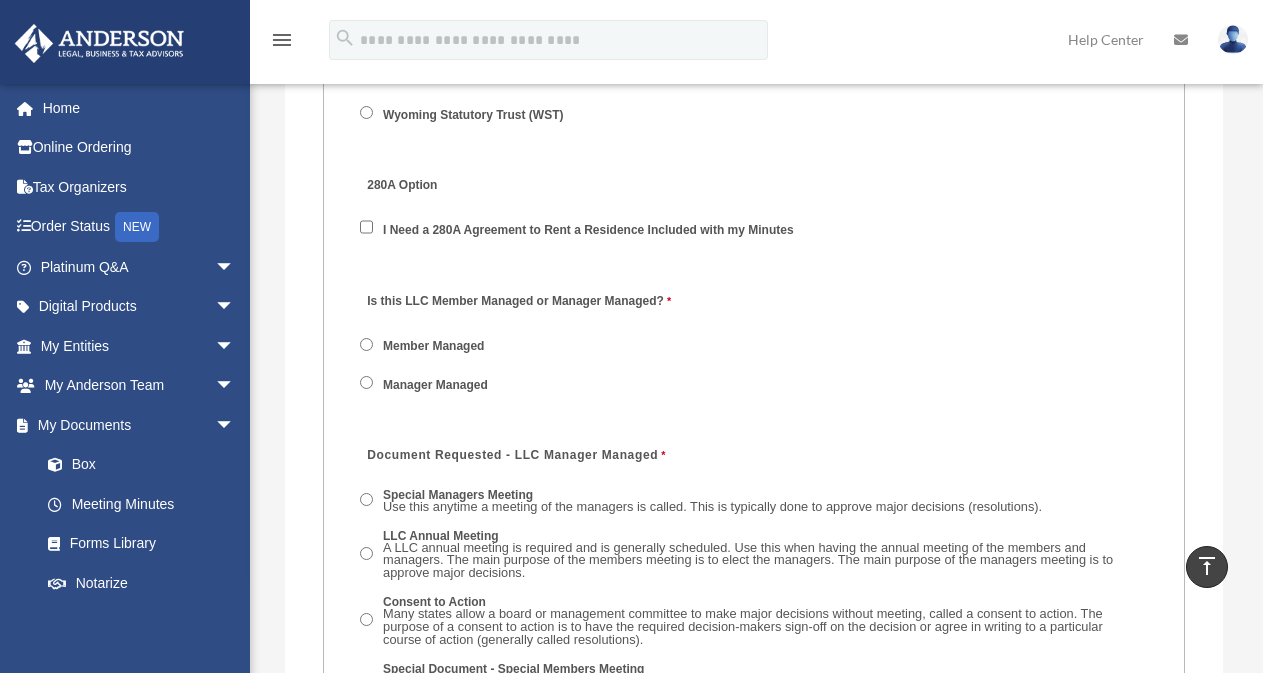 click on "Is this LLC Member Managed or Manager Managed? Member Managed Manager Managed" at bounding box center (754, 348) 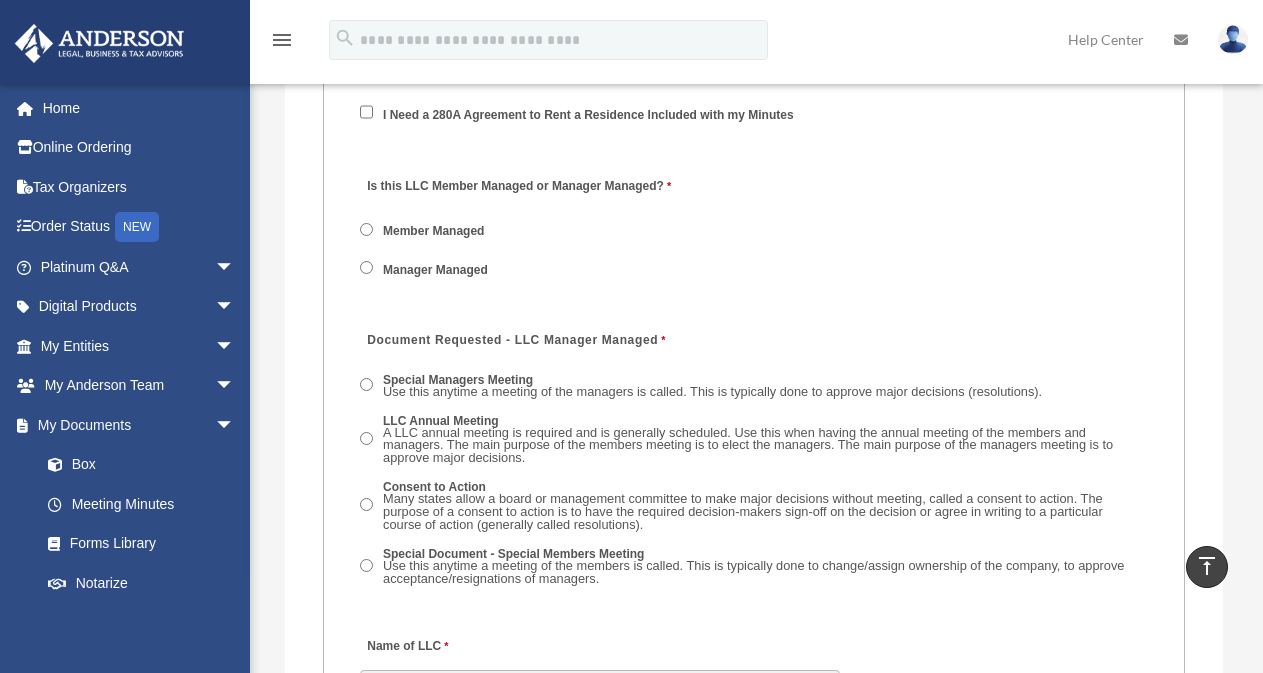 scroll, scrollTop: 3226, scrollLeft: 0, axis: vertical 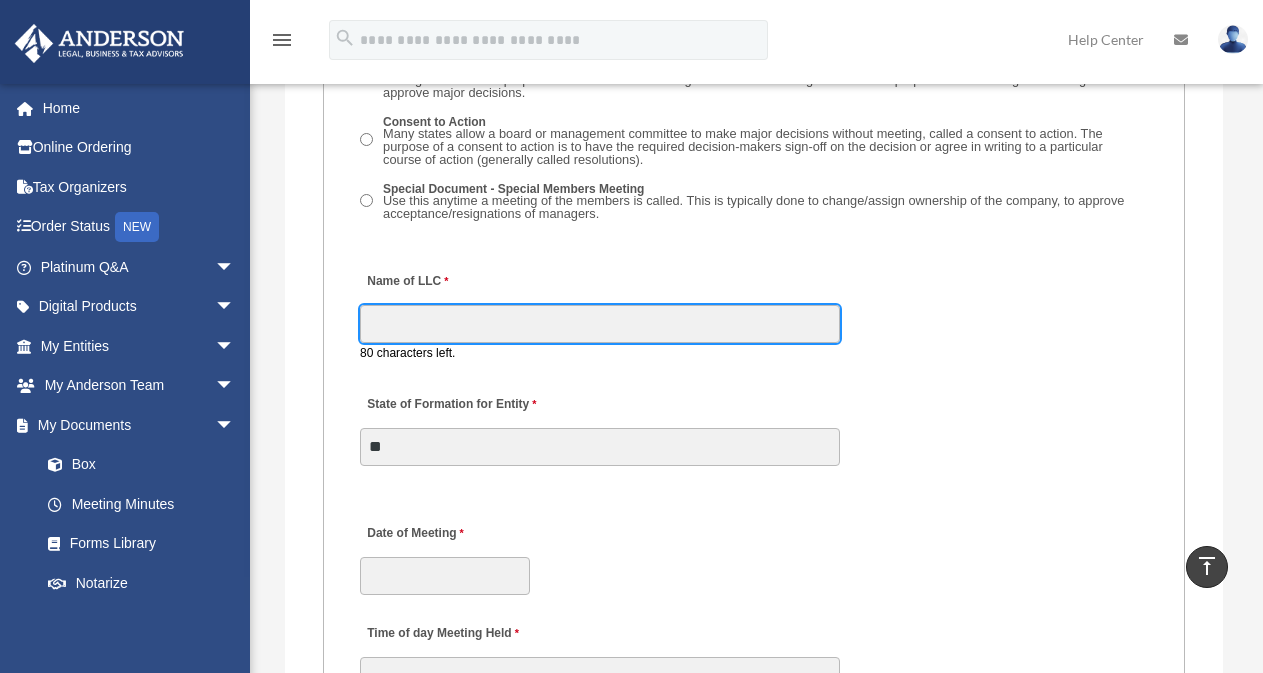 click on "Name of LLC" at bounding box center [600, 324] 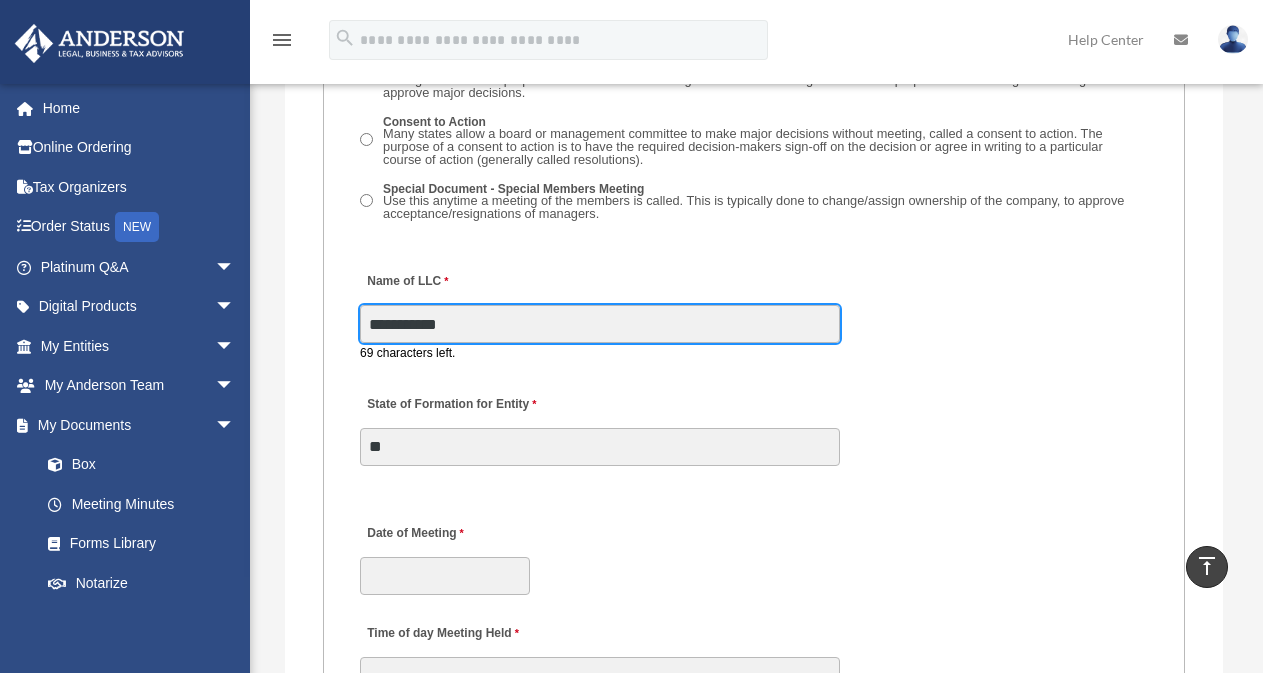 type on "**********" 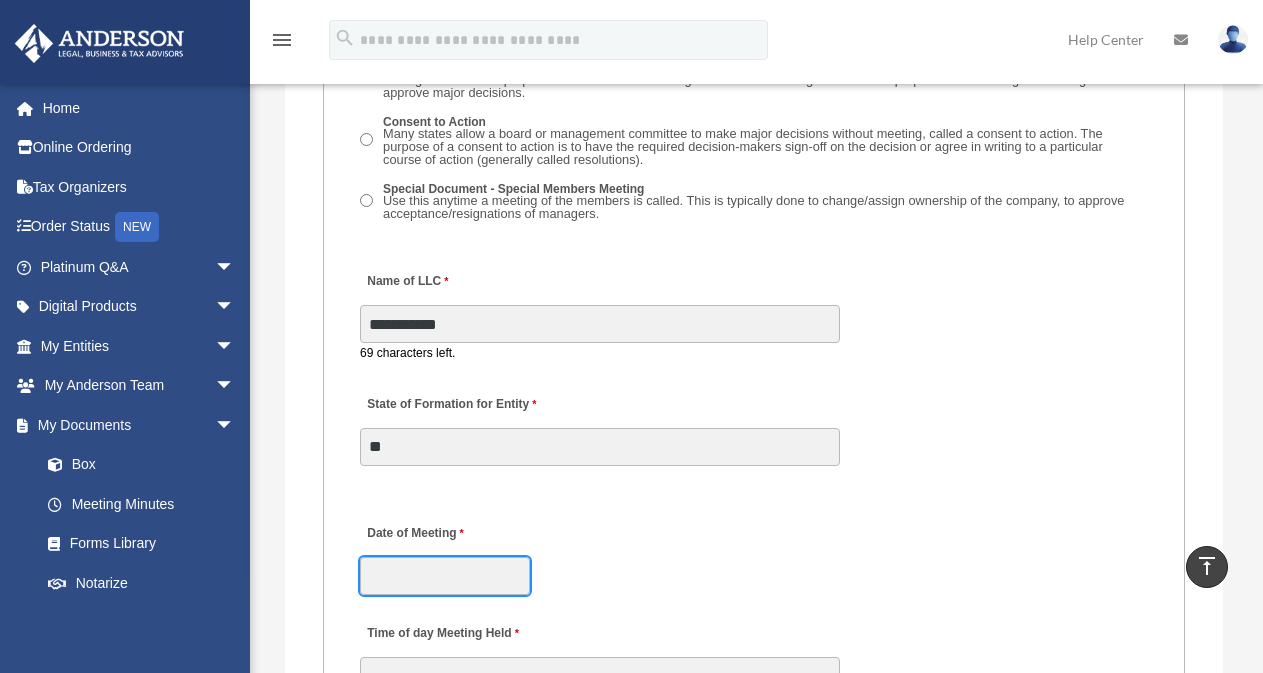 click on "X
Get a chance to win 6 months of Platinum for free just by filling out this
survey" at bounding box center (631, -387) 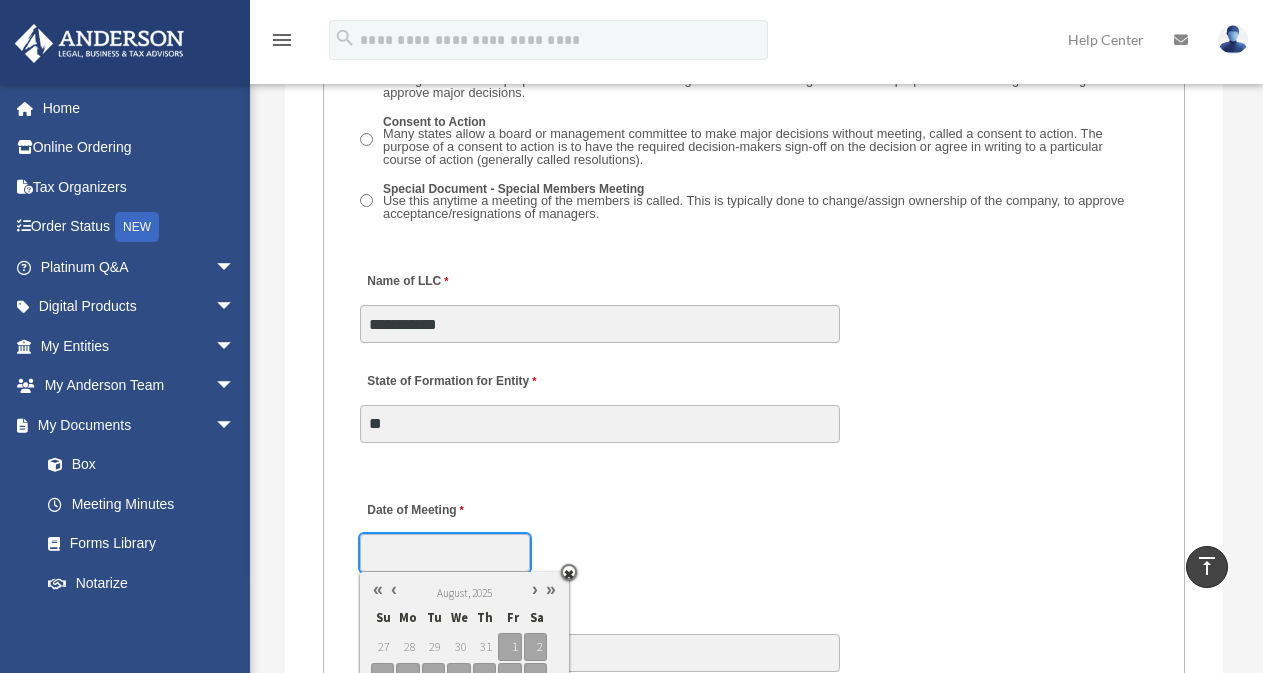 scroll, scrollTop: 3706, scrollLeft: 0, axis: vertical 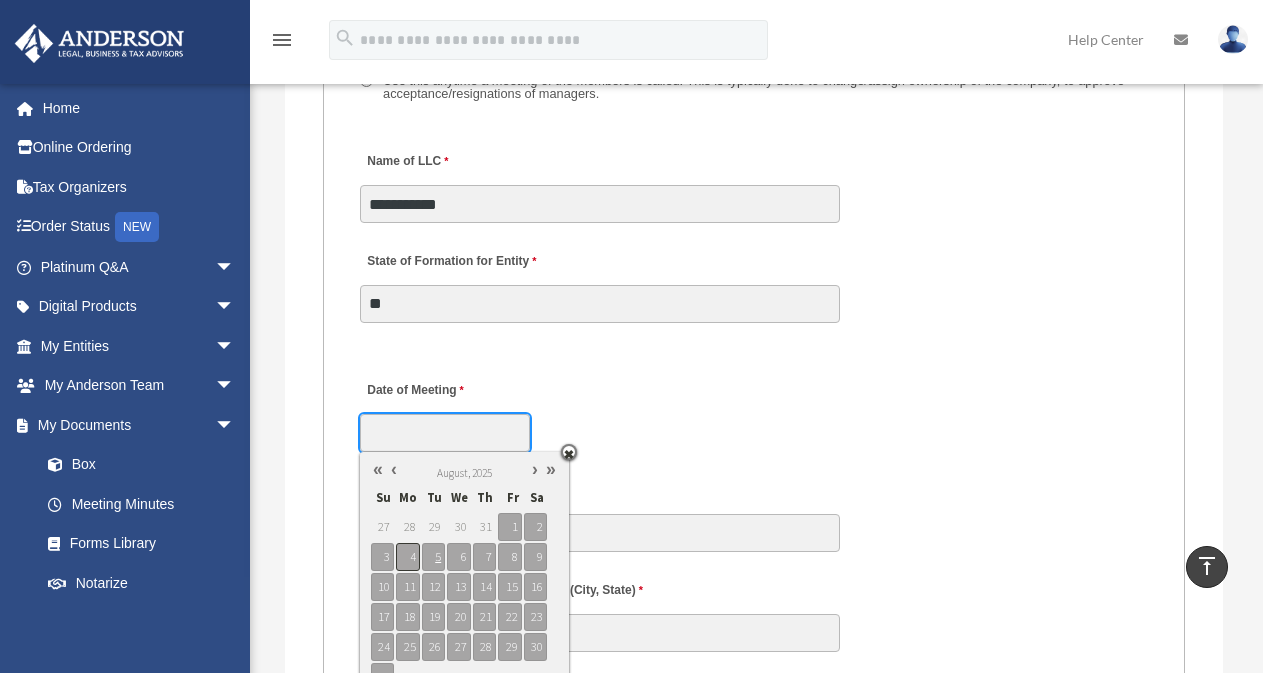 type on "**********" 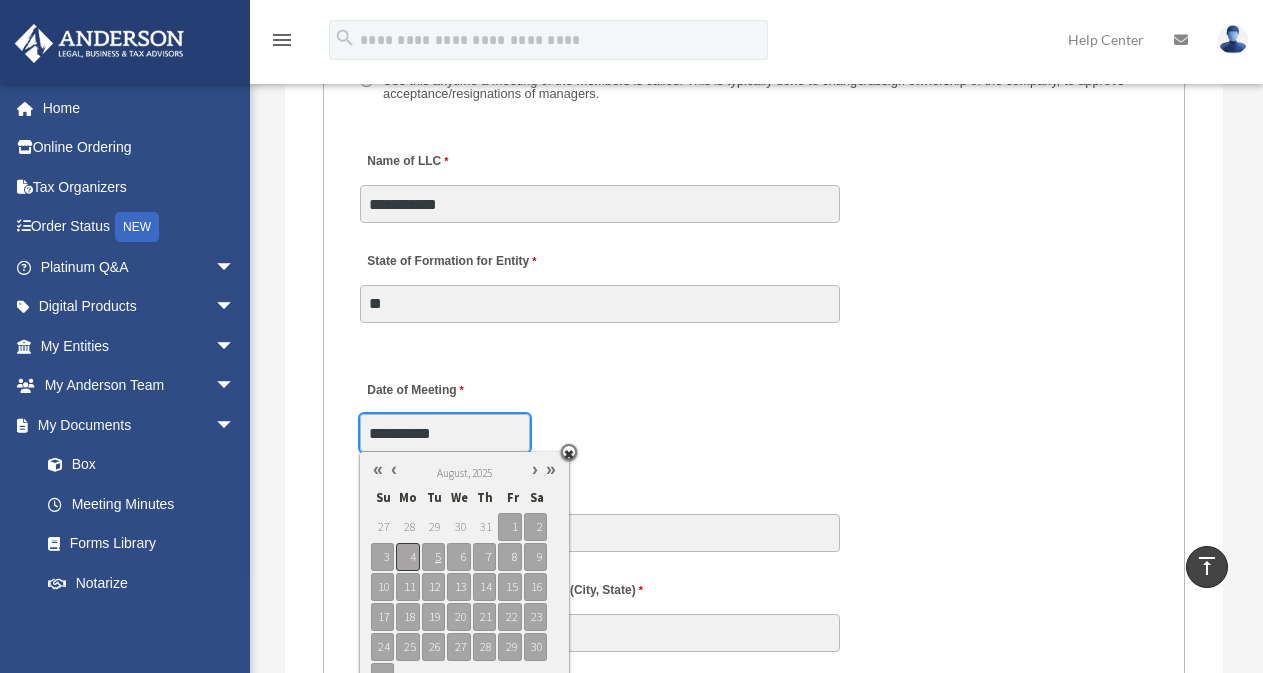 click on "4" at bounding box center [407, 557] 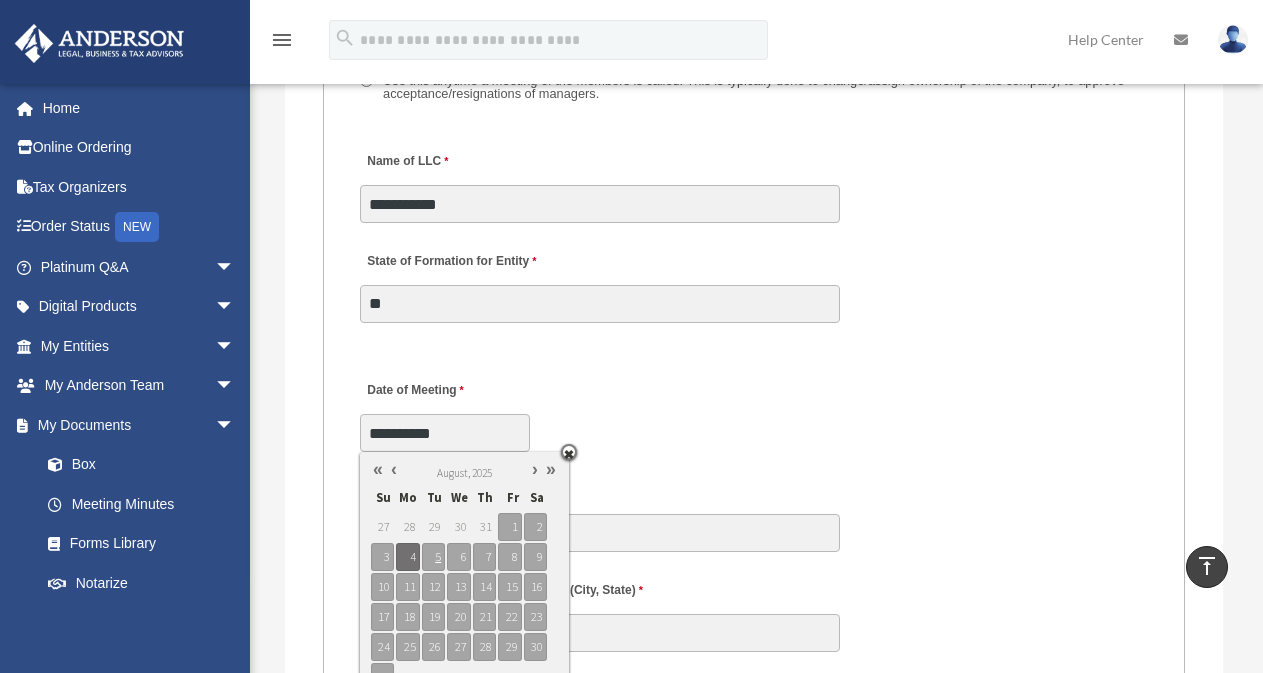 click on "**********" at bounding box center (754, 411) 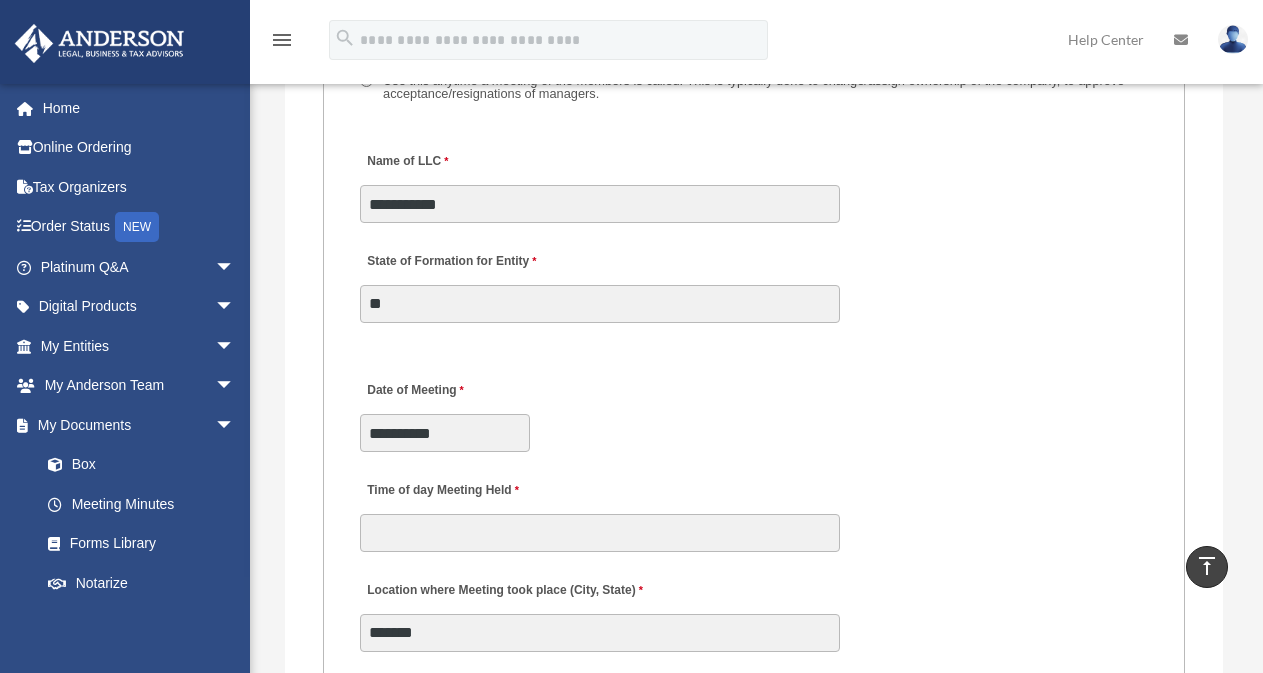 scroll, scrollTop: 3826, scrollLeft: 0, axis: vertical 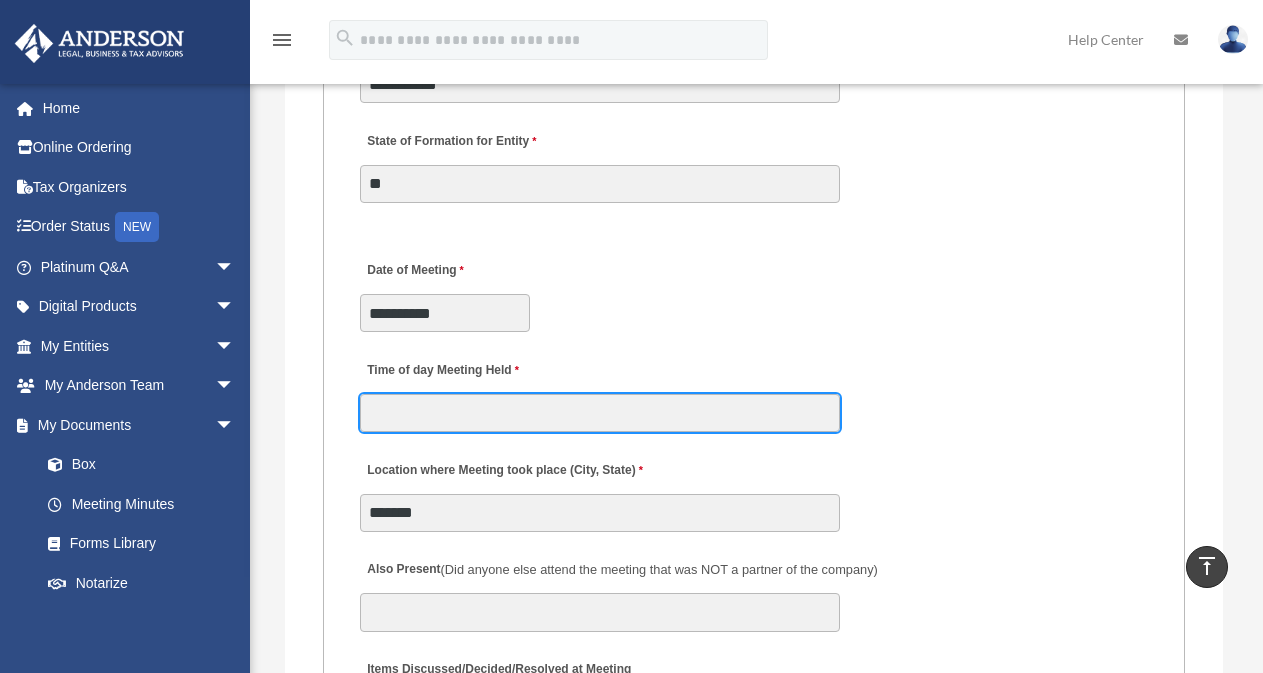 click on "Time of day Meeting Held" at bounding box center (600, 413) 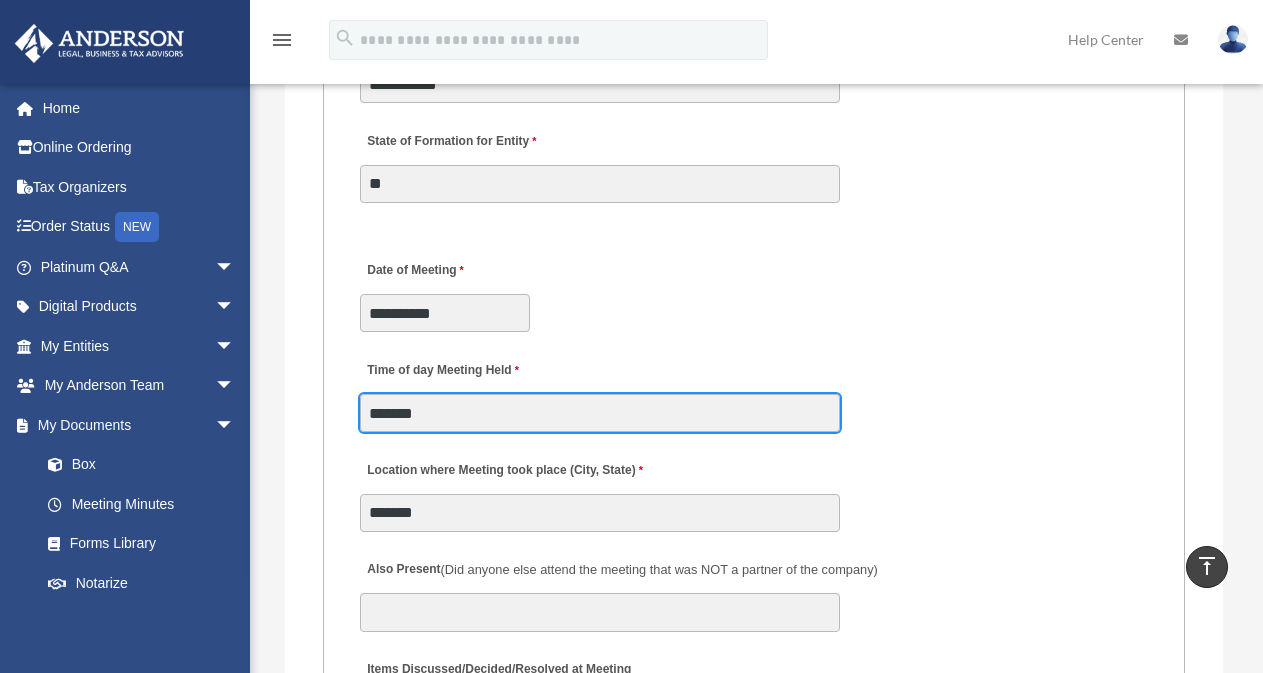 type on "*******" 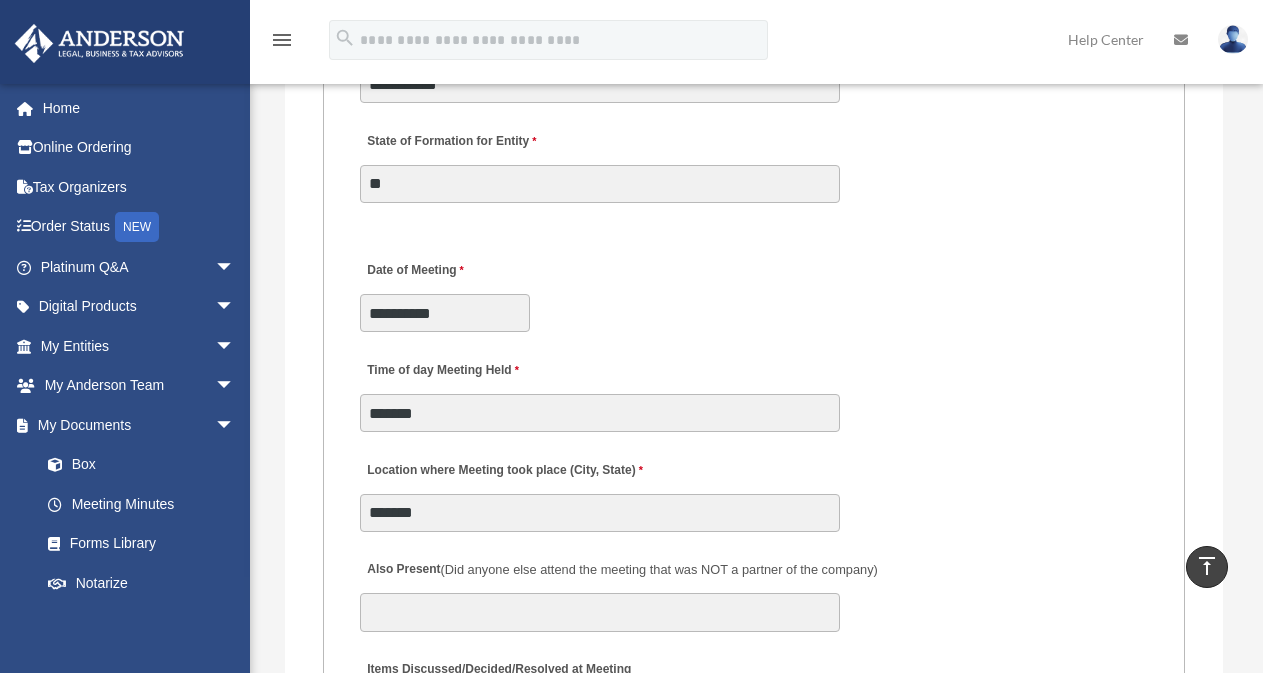 click on "Time of day Meeting Held *******" at bounding box center (754, 390) 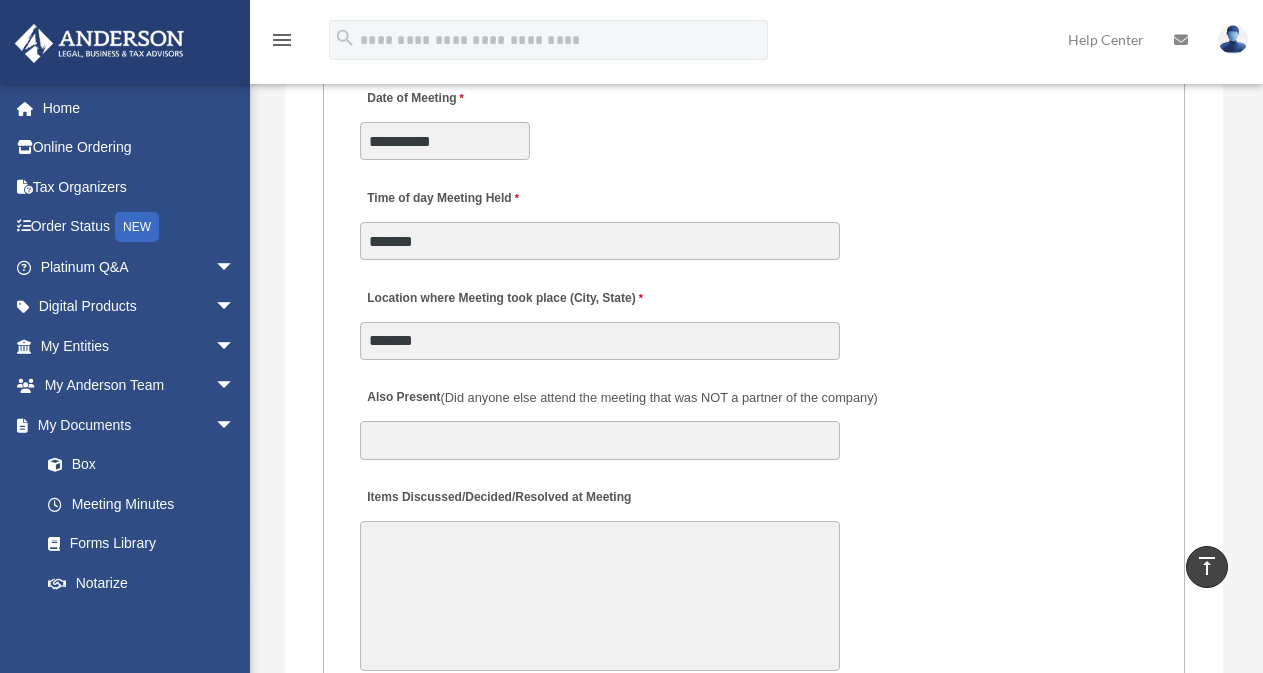 scroll, scrollTop: 4186, scrollLeft: 0, axis: vertical 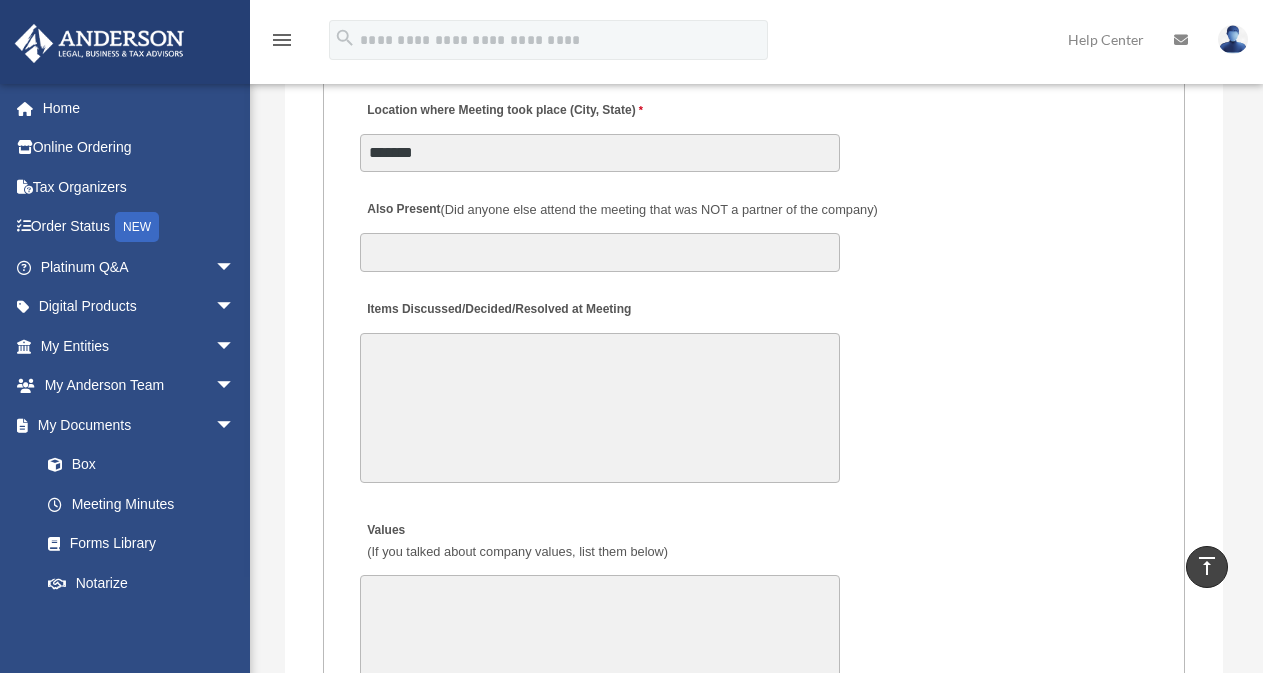 click on "Items Discussed/Decided/Resolved at Meeting 30000 characters left." at bounding box center (754, 390) 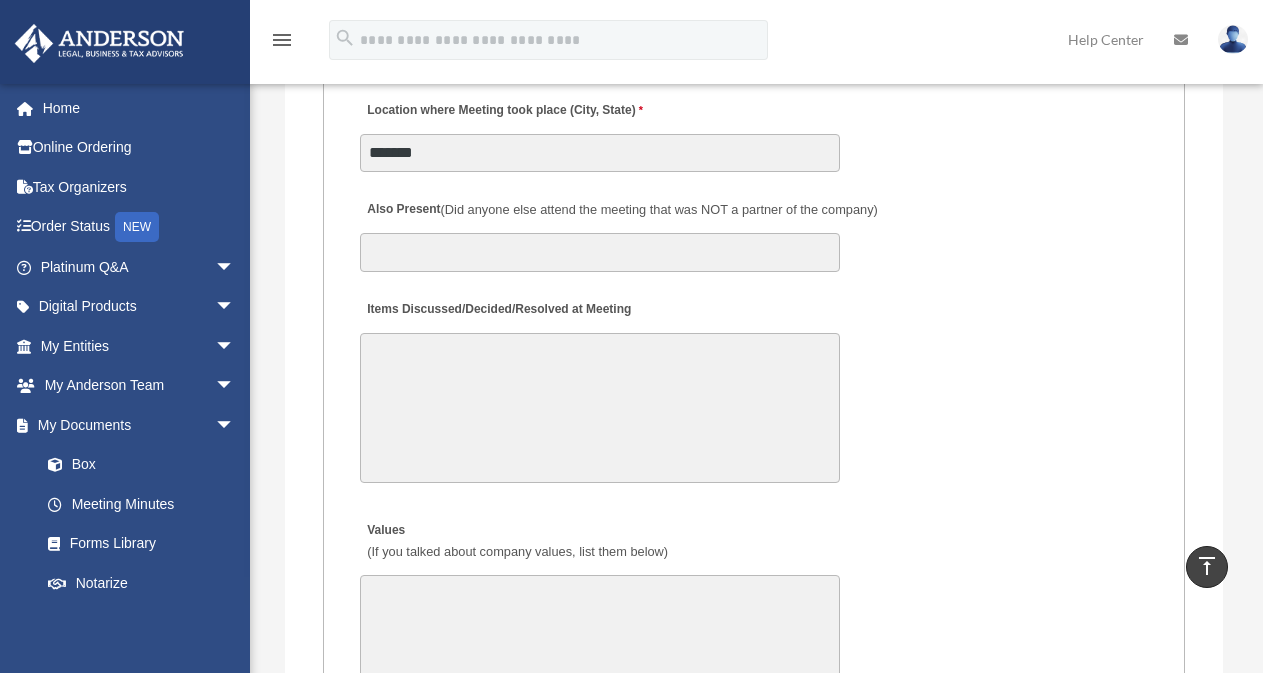 click on "Items Discussed/Decided/Resolved at Meeting" at bounding box center (600, 408) 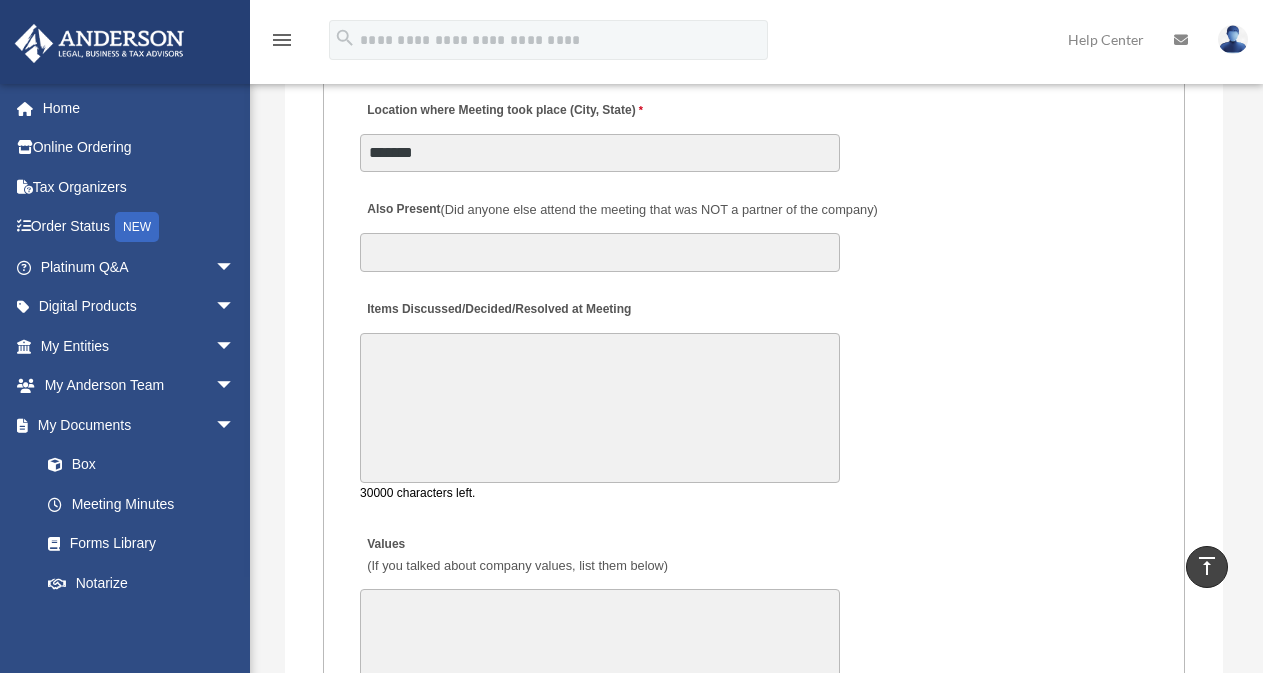 paste on "**********" 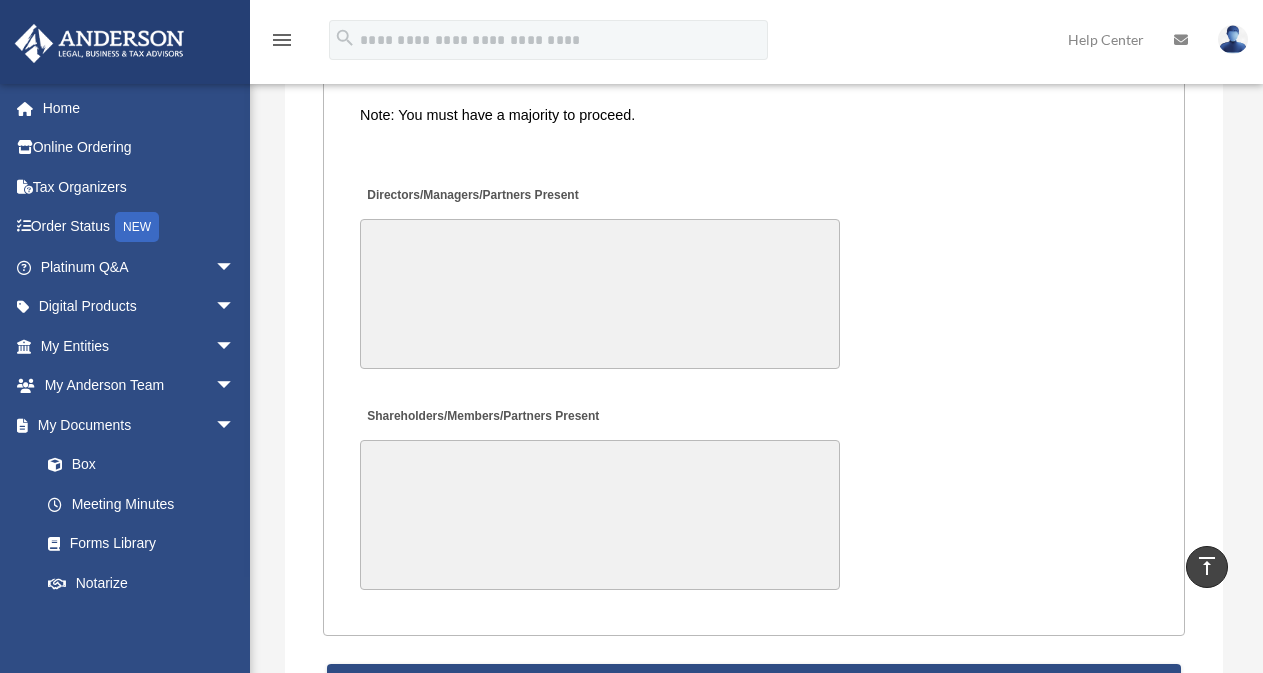 scroll, scrollTop: 5266, scrollLeft: 0, axis: vertical 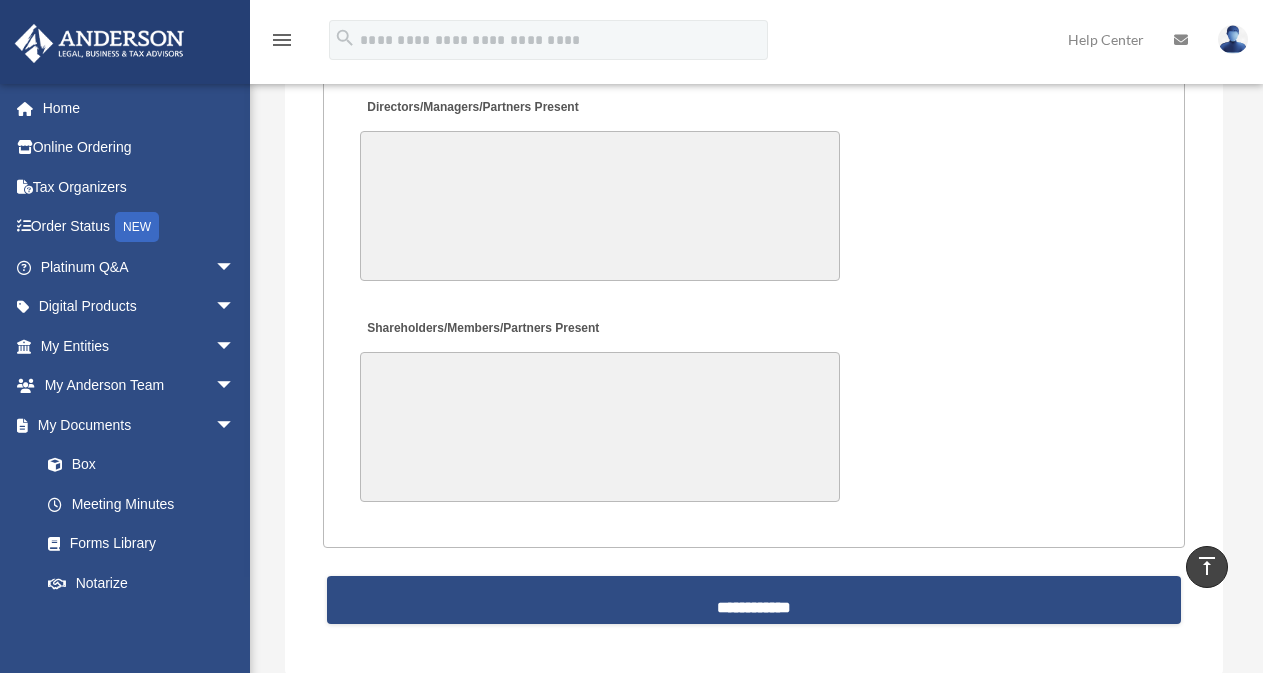 type on "**********" 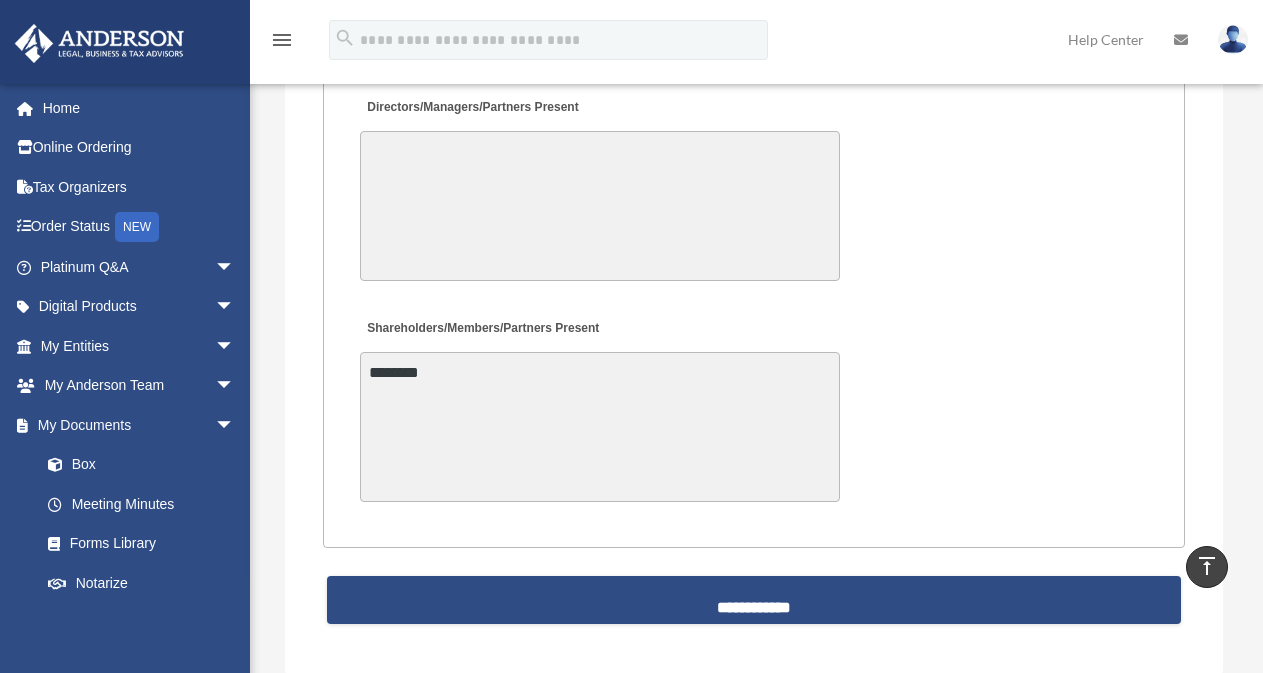 click on "********" at bounding box center (600, 427) 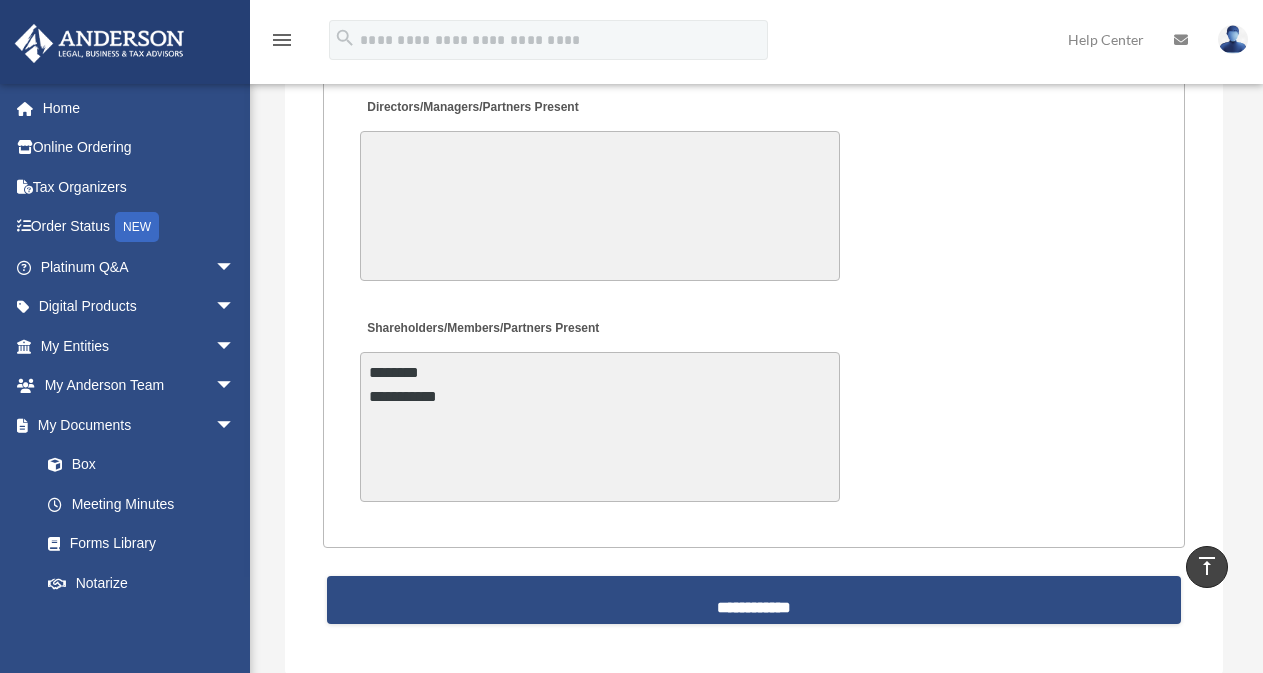 type on "**********" 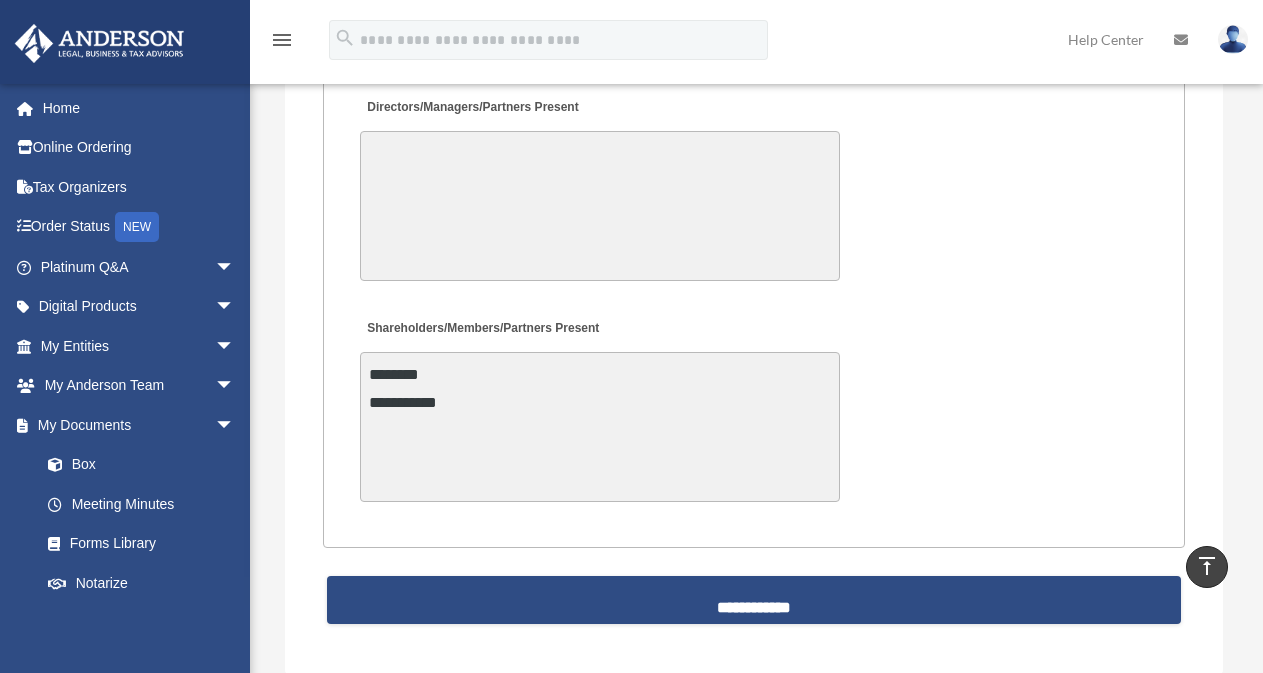click on "**********" at bounding box center (754, 408) 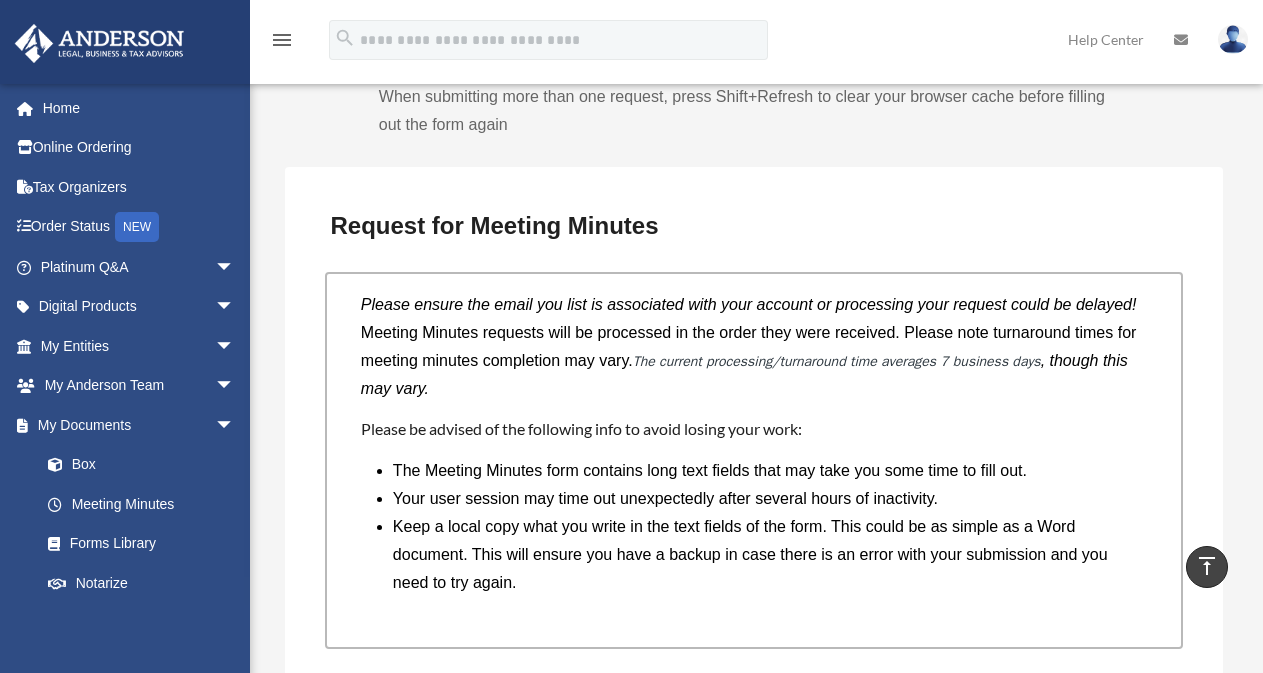 scroll, scrollTop: 1862, scrollLeft: 0, axis: vertical 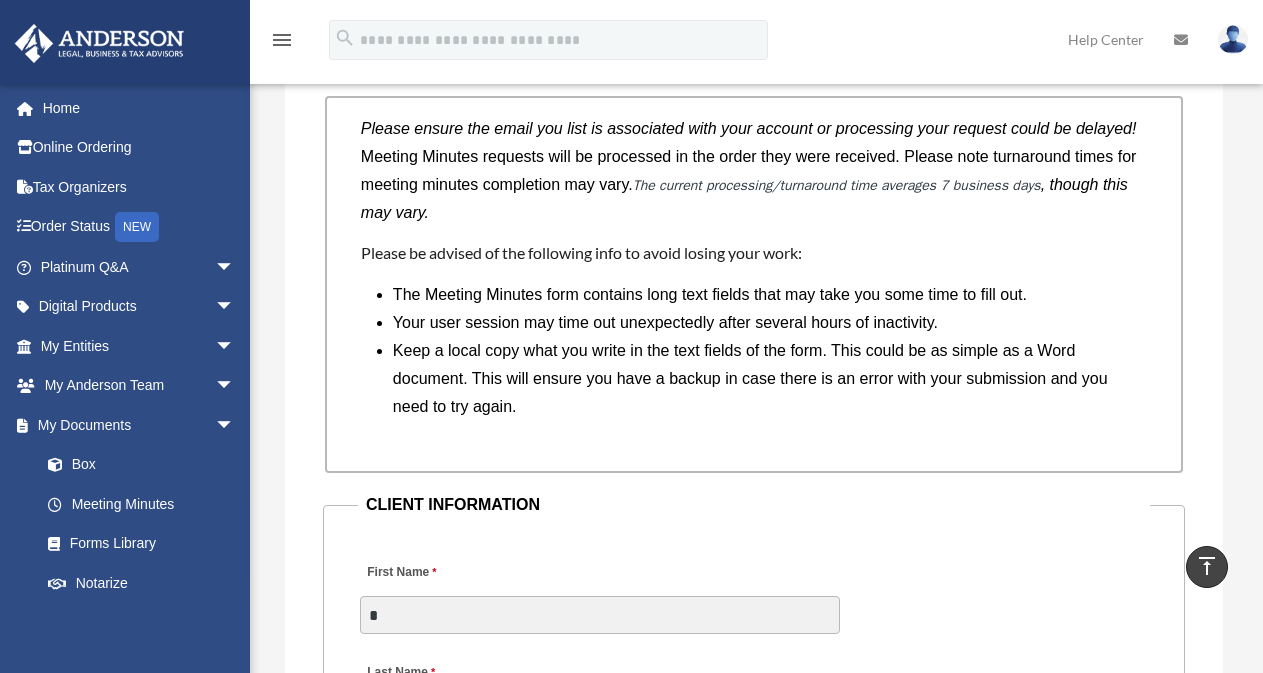 click on "First Name *
Last Name ******" at bounding box center [754, 636] 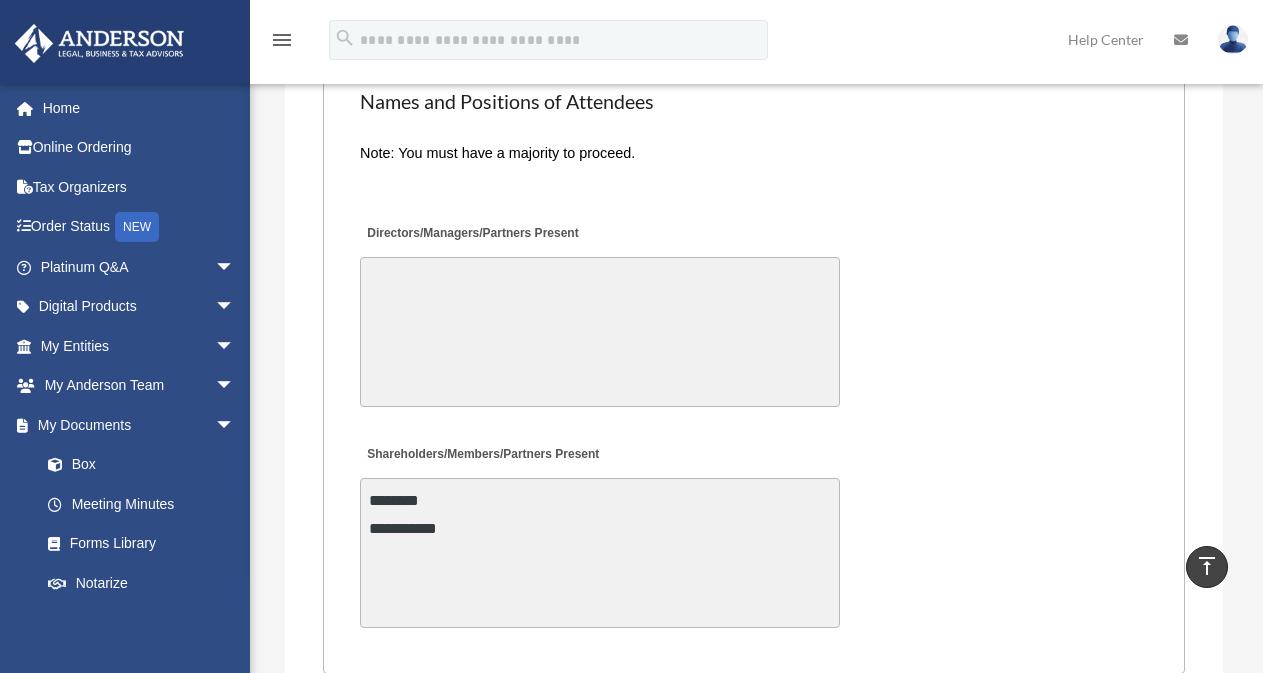 scroll, scrollTop: 5462, scrollLeft: 0, axis: vertical 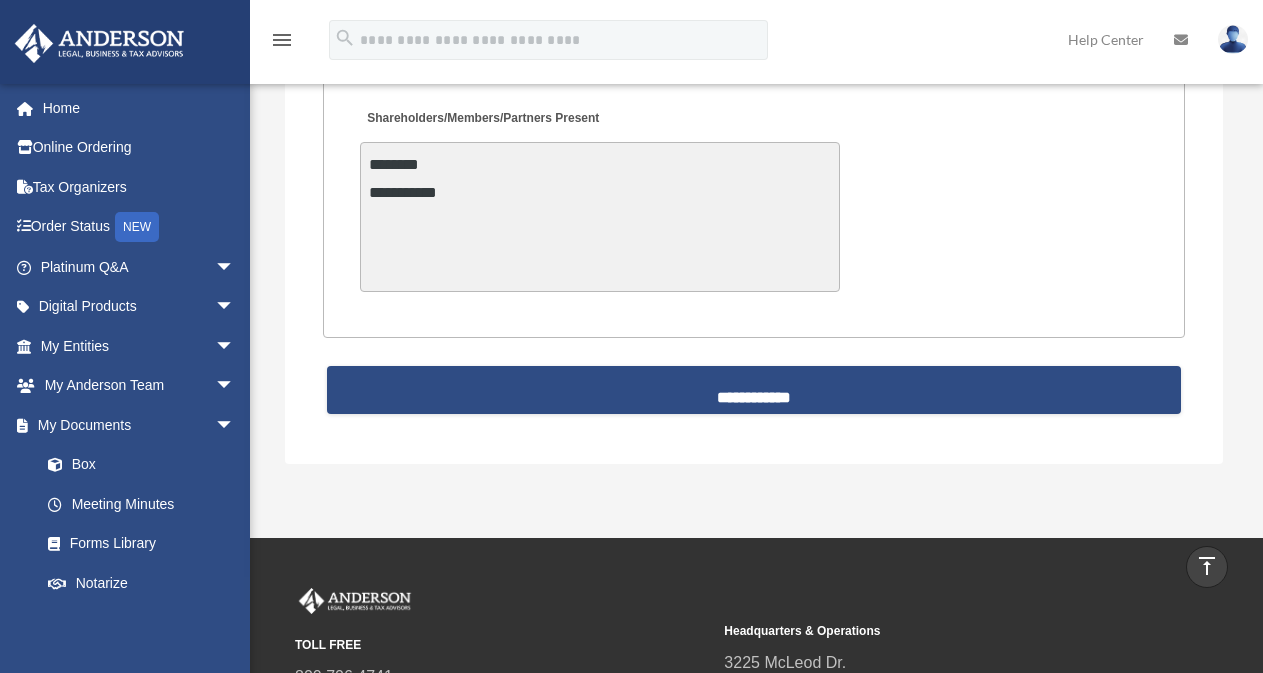 click on "**********" at bounding box center [754, -1573] 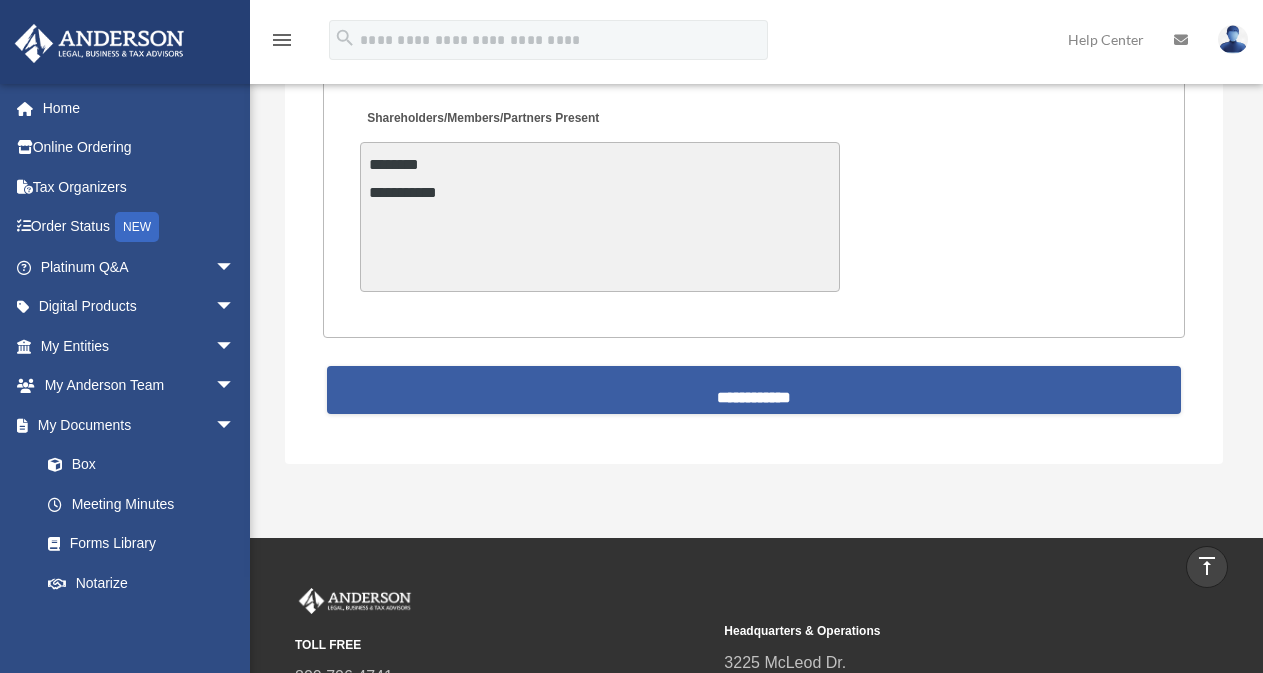 click on "**********" at bounding box center [754, 390] 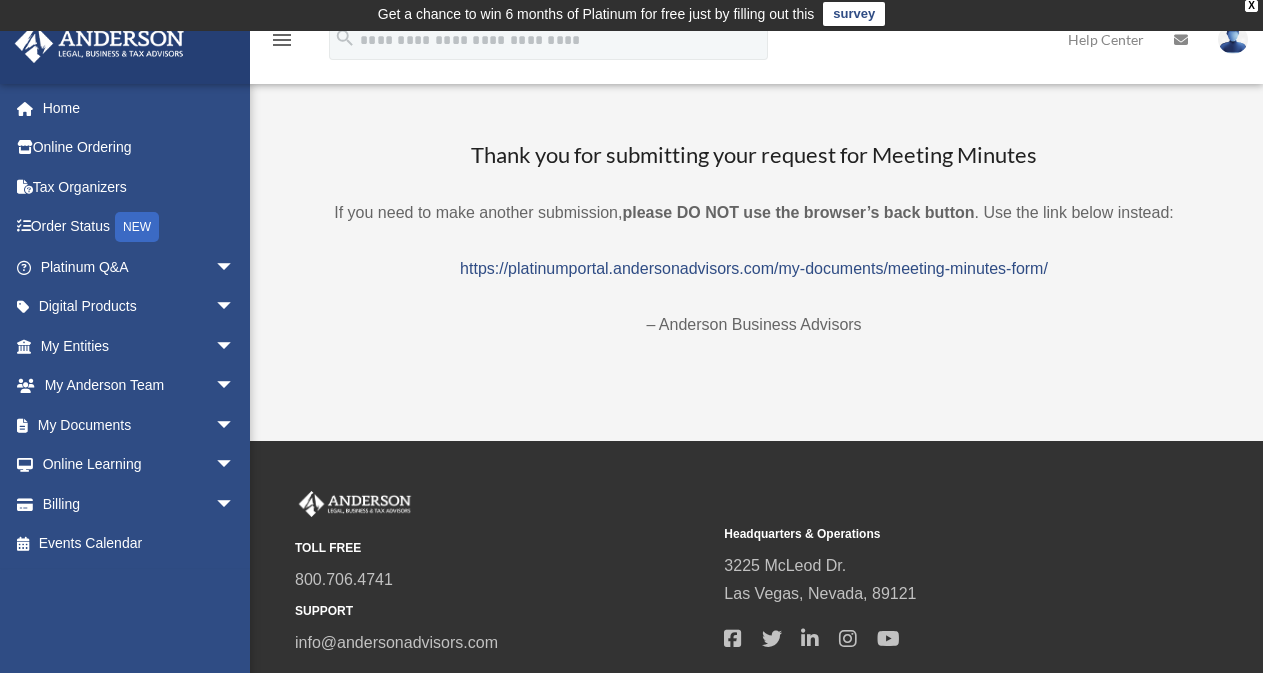 scroll, scrollTop: 0, scrollLeft: 0, axis: both 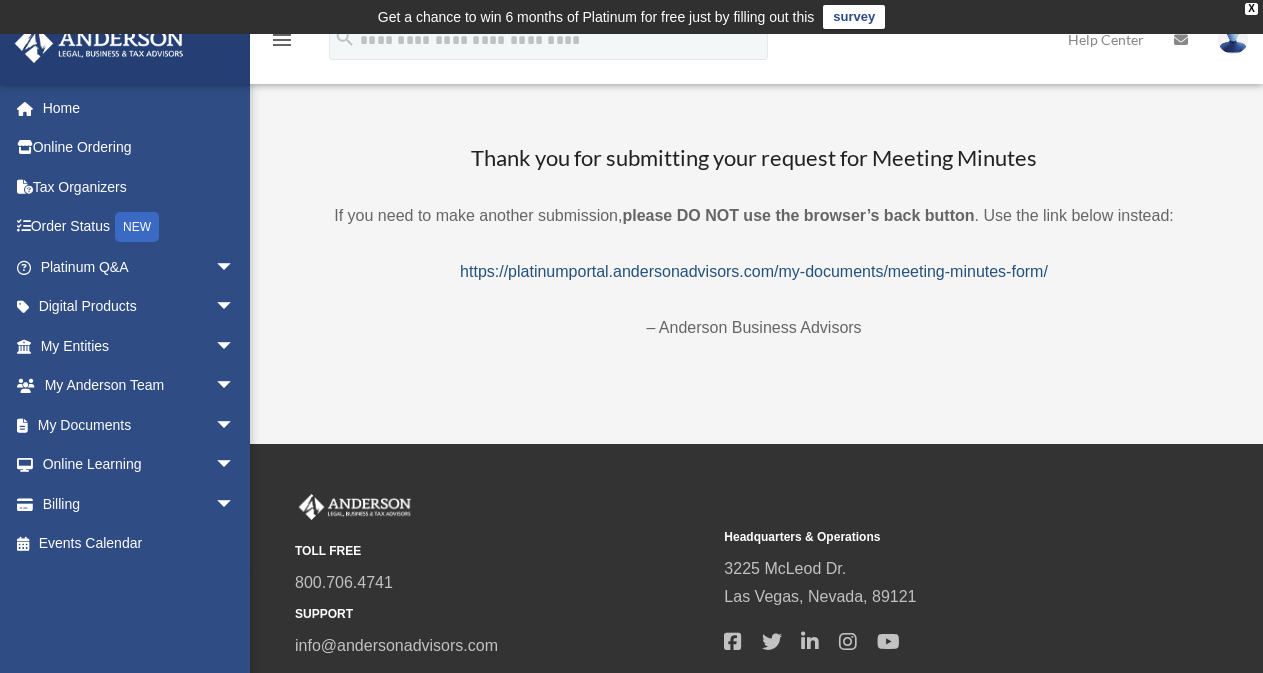 click on "https://platinumportal.andersonadvisors.com/my-documents/meeting-minutes-form/" at bounding box center [754, 271] 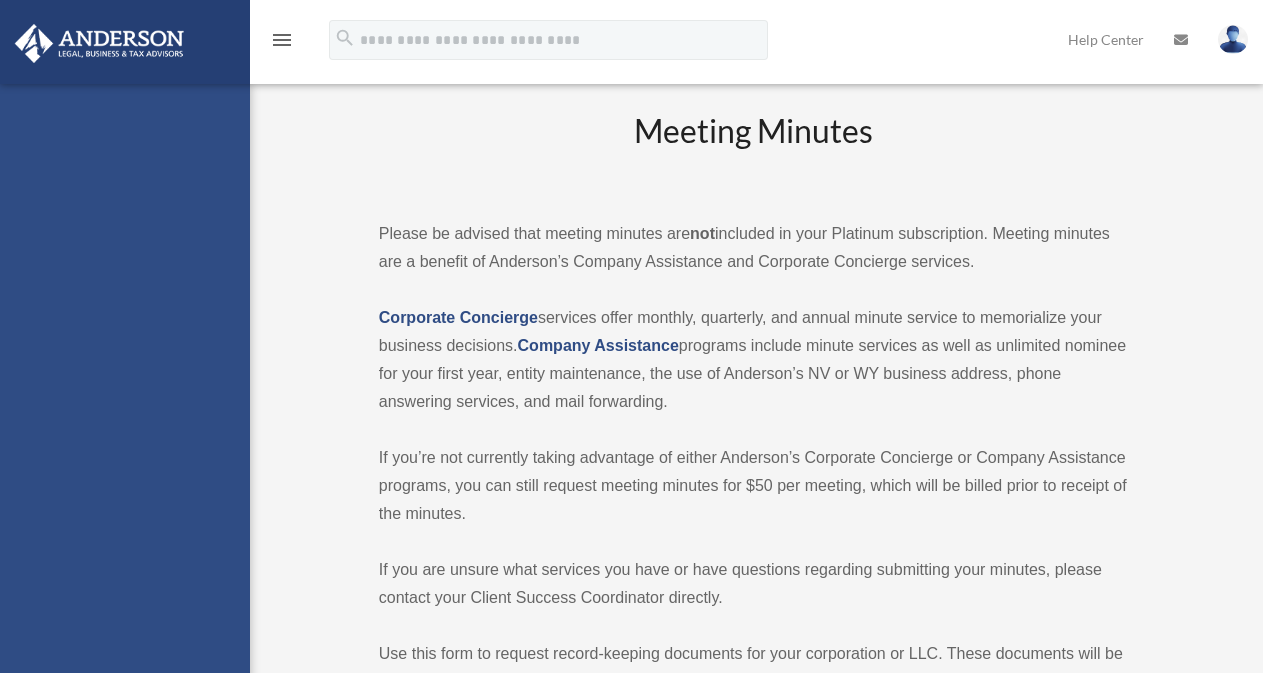 scroll, scrollTop: 0, scrollLeft: 0, axis: both 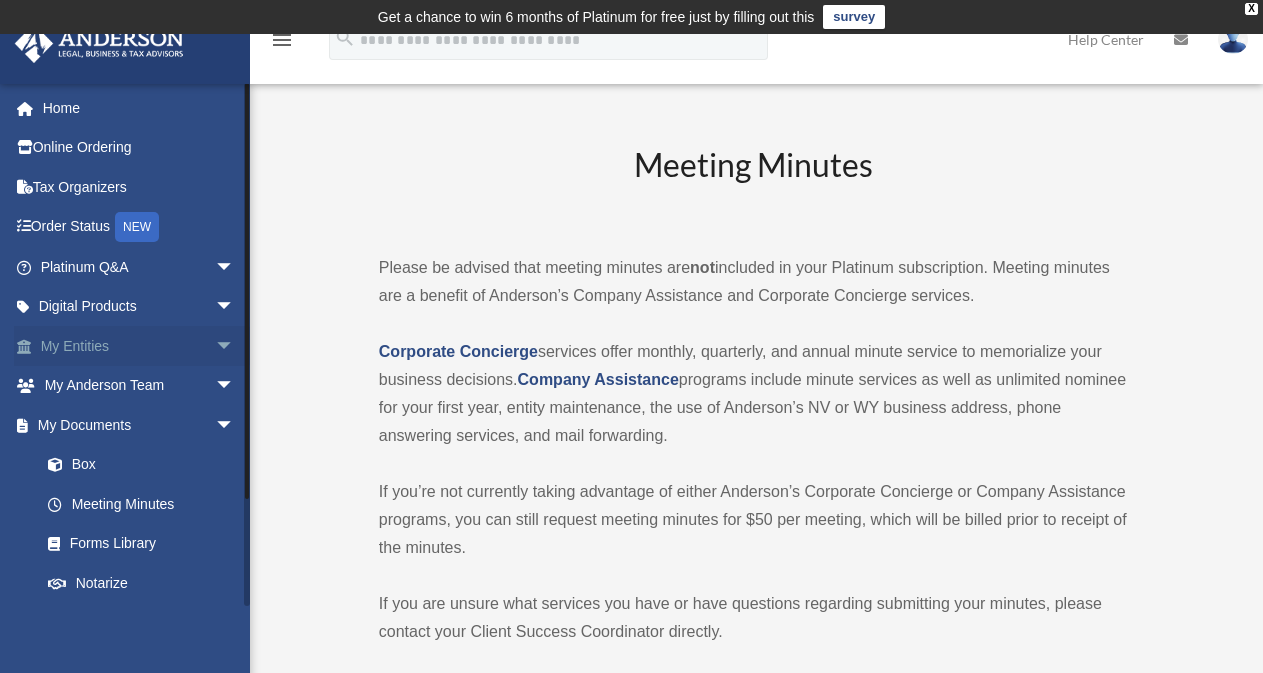 click on "arrow_drop_down" at bounding box center (235, 346) 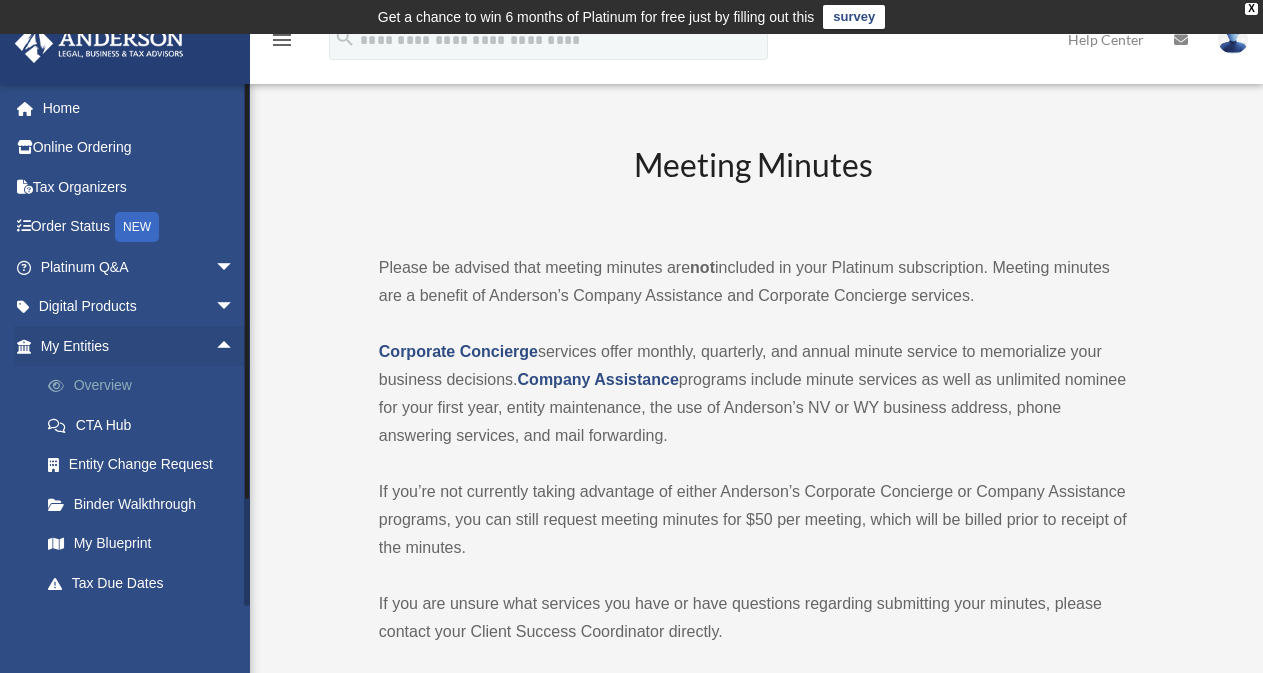 click on "Overview" at bounding box center [146, 386] 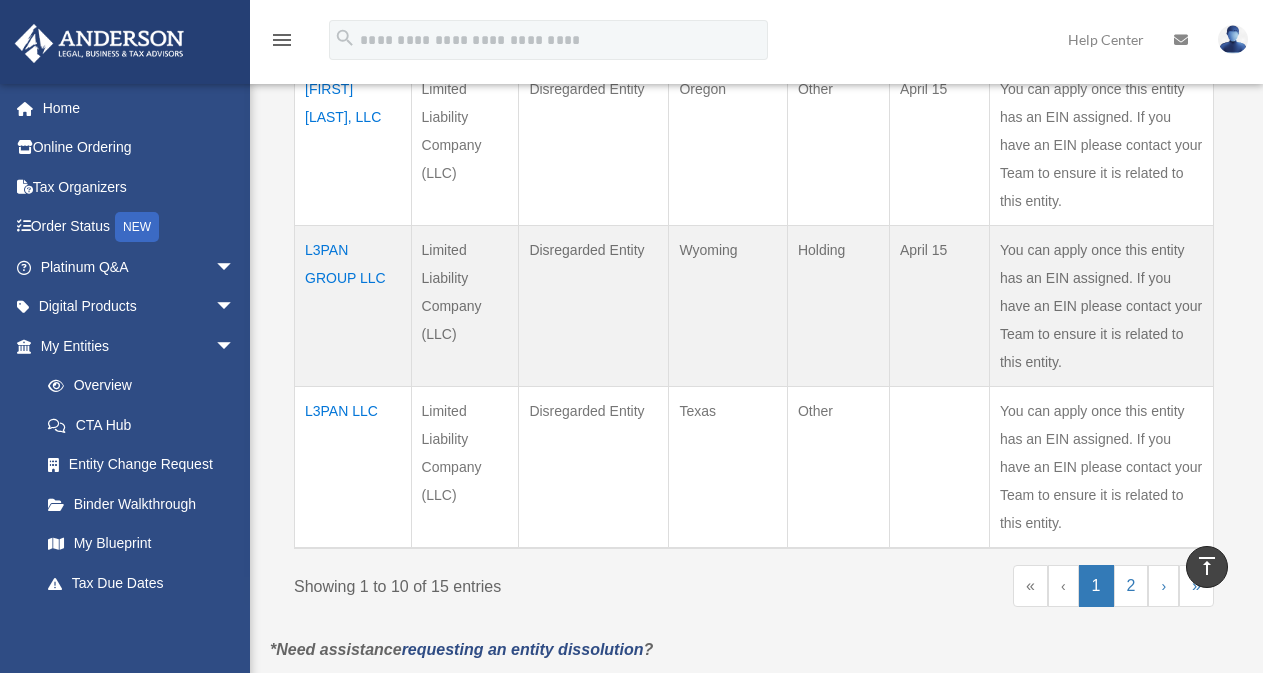 scroll, scrollTop: 1703, scrollLeft: 0, axis: vertical 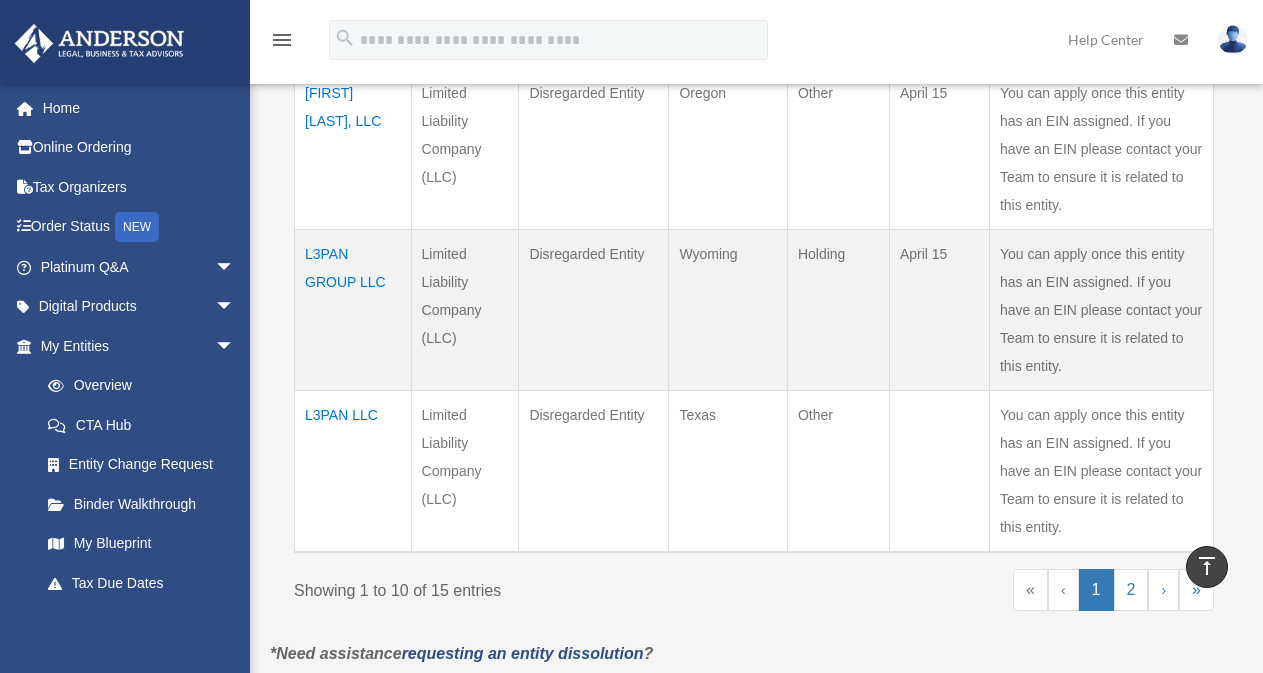 click on "L3PAN LLC" at bounding box center (353, 471) 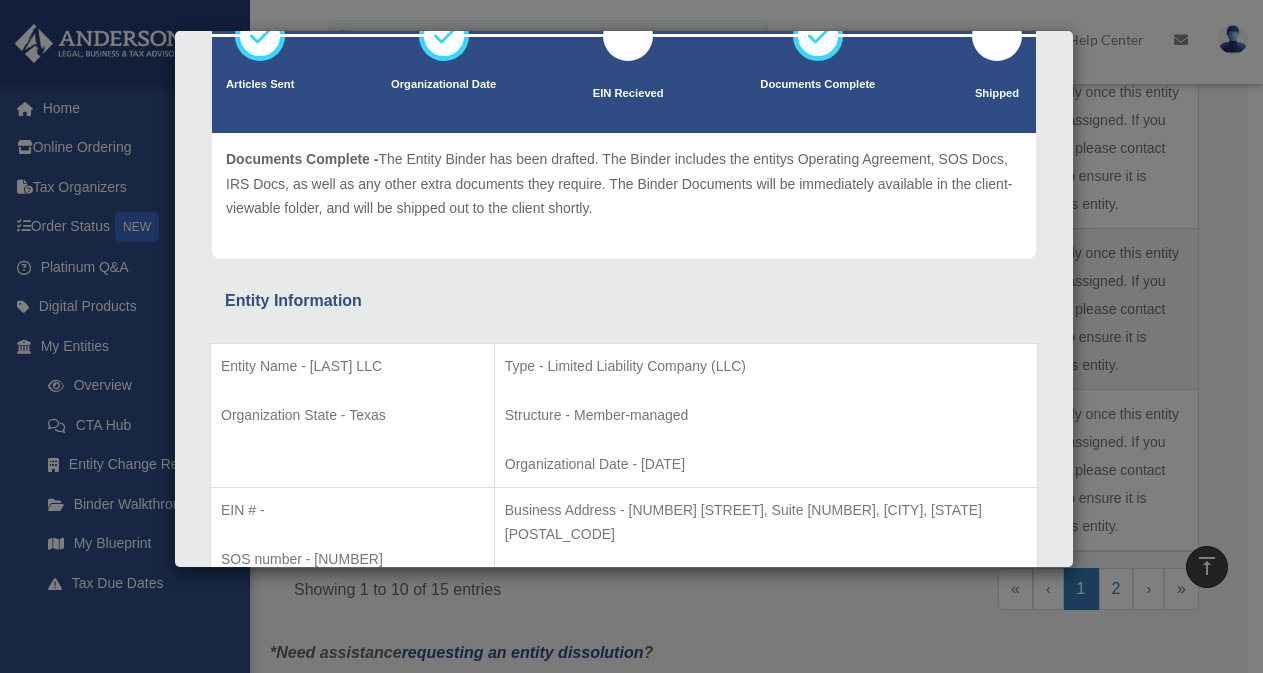 scroll, scrollTop: 0, scrollLeft: 0, axis: both 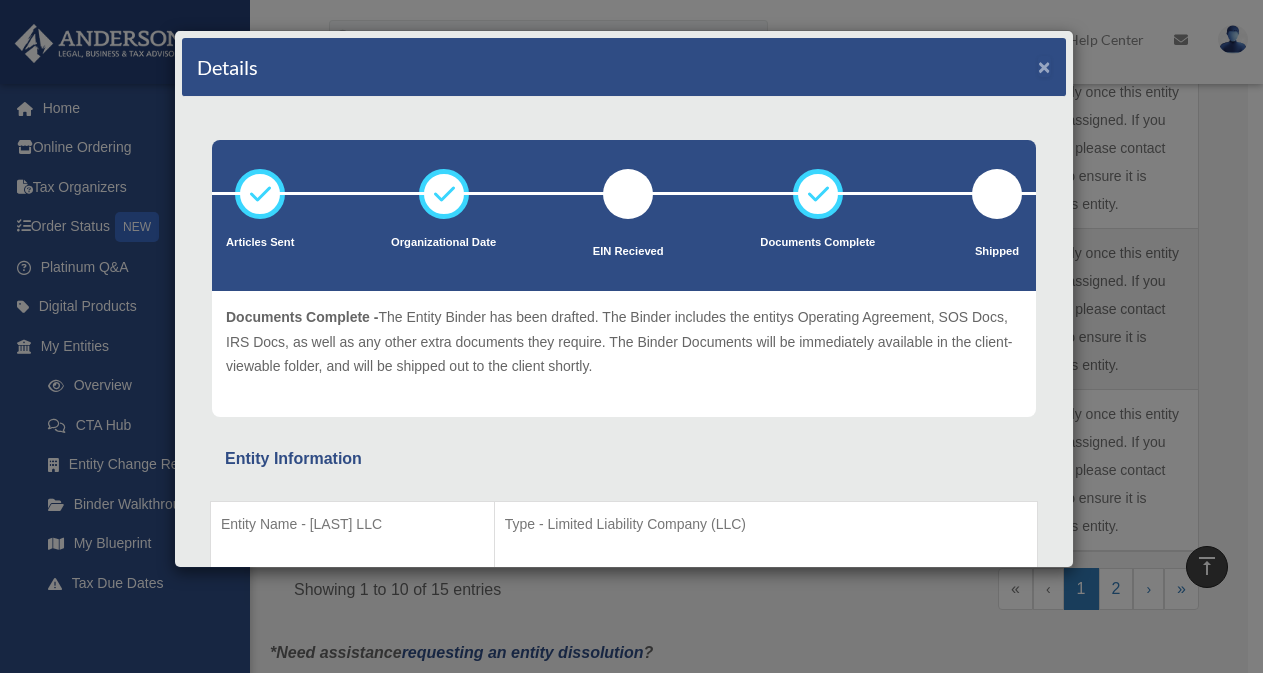click on "×" at bounding box center (1044, 66) 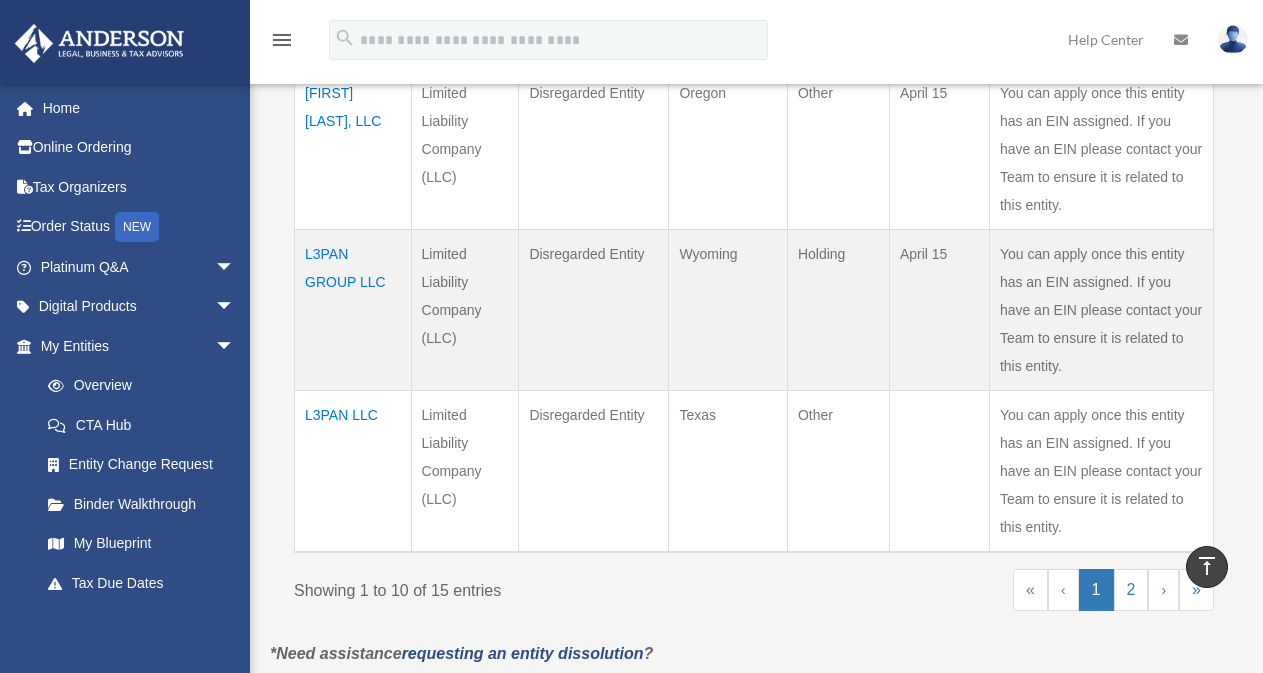 click on "L3PAN GROUP LLC" at bounding box center [353, 309] 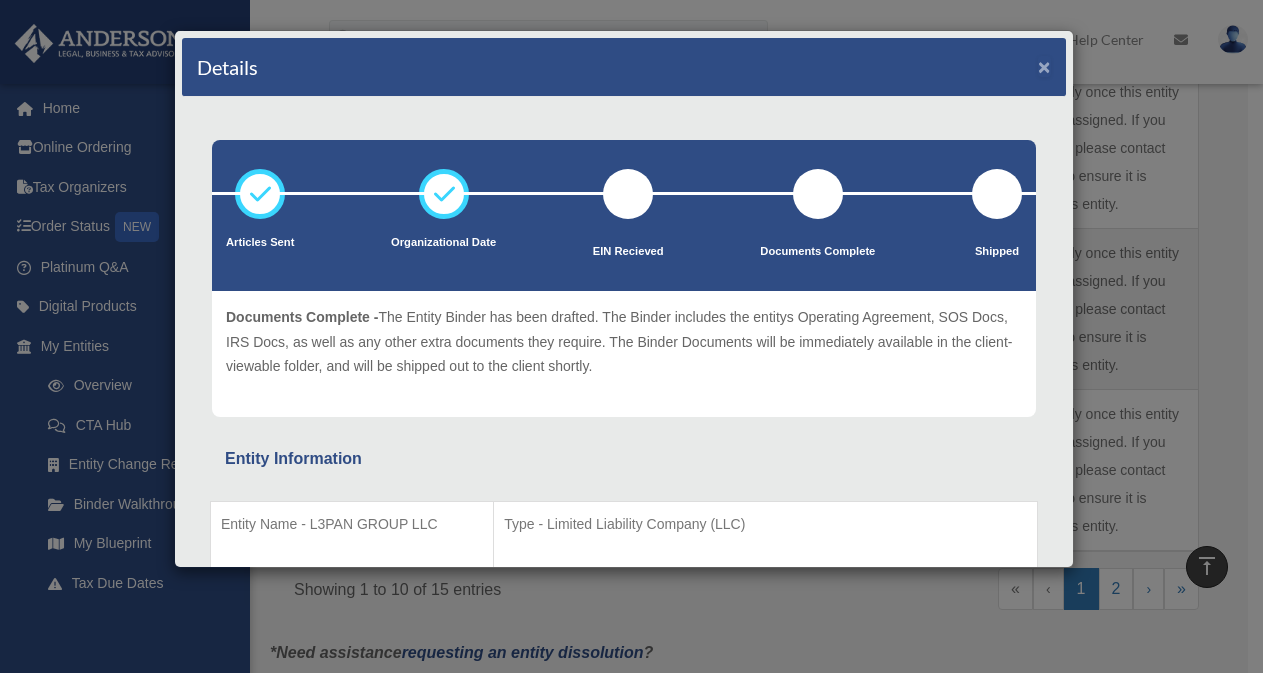 click on "×" at bounding box center (1044, 66) 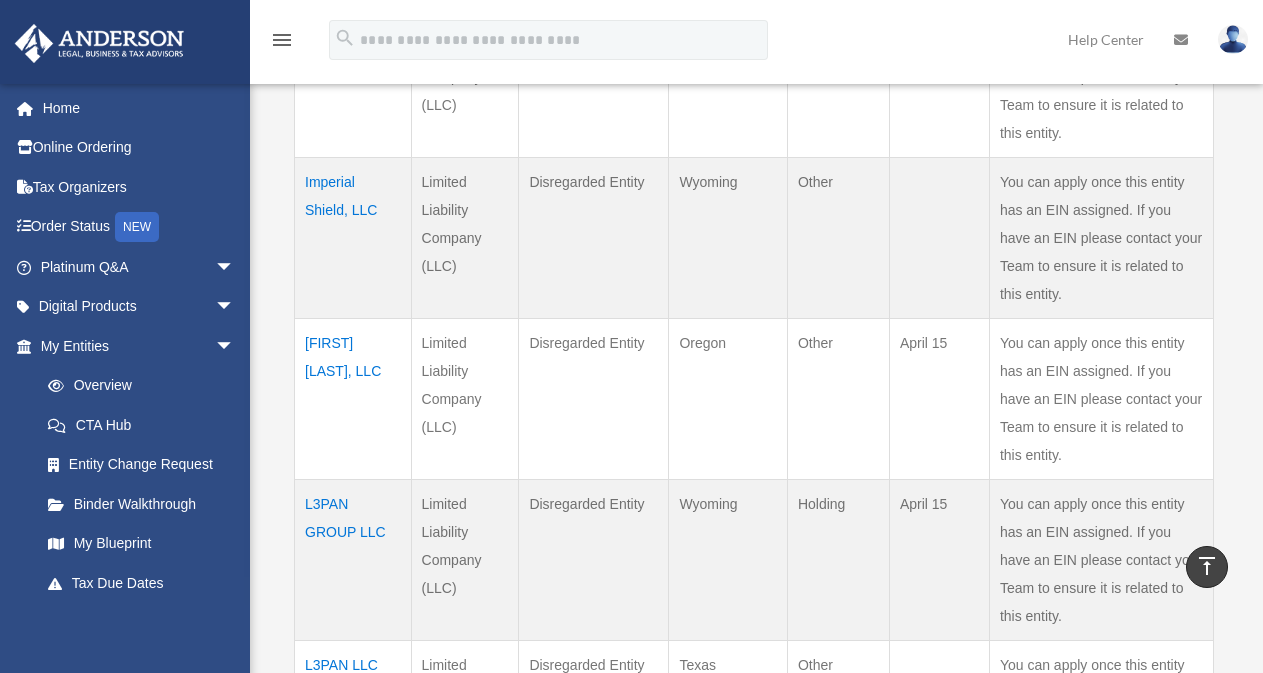 scroll, scrollTop: 1583, scrollLeft: 0, axis: vertical 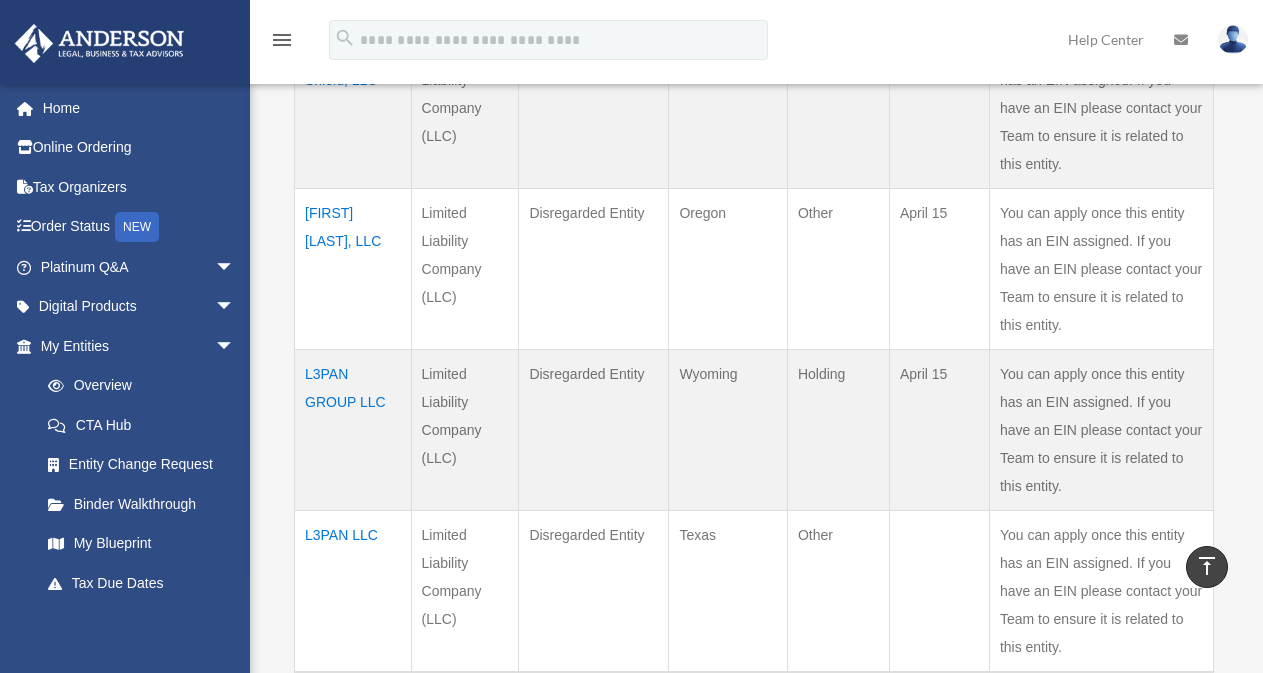 click on "L3PAN LLC" at bounding box center [353, 591] 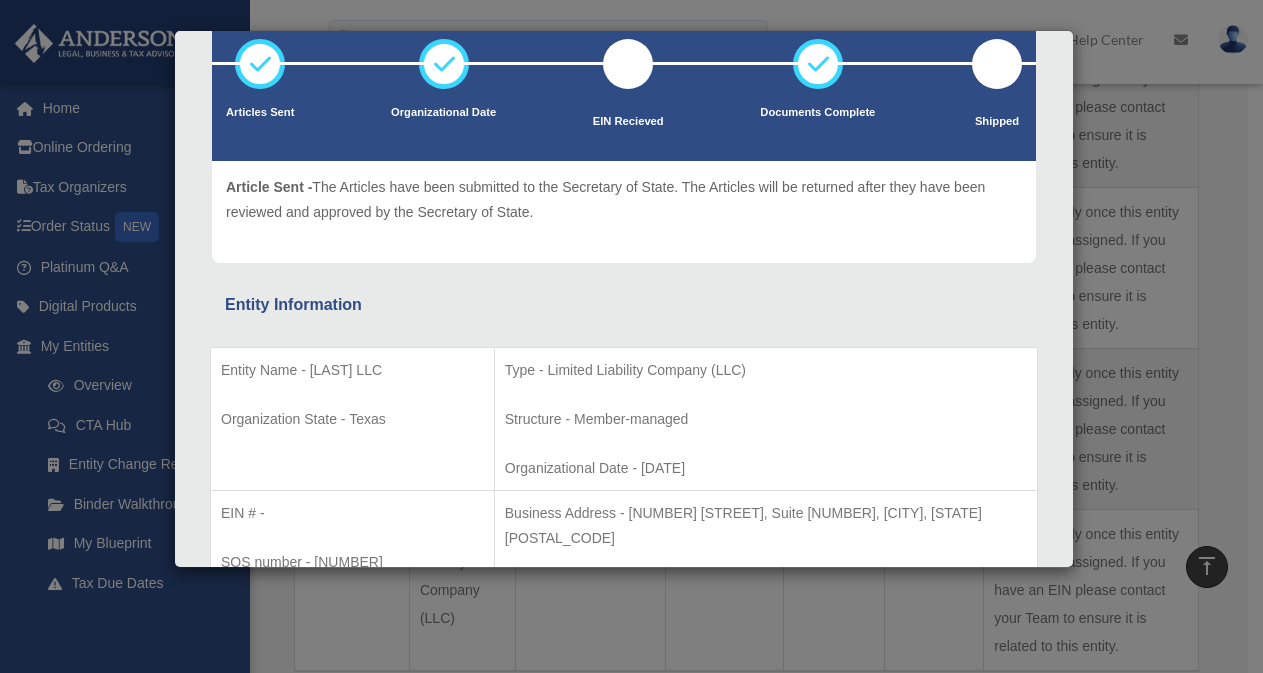 scroll, scrollTop: 0, scrollLeft: 0, axis: both 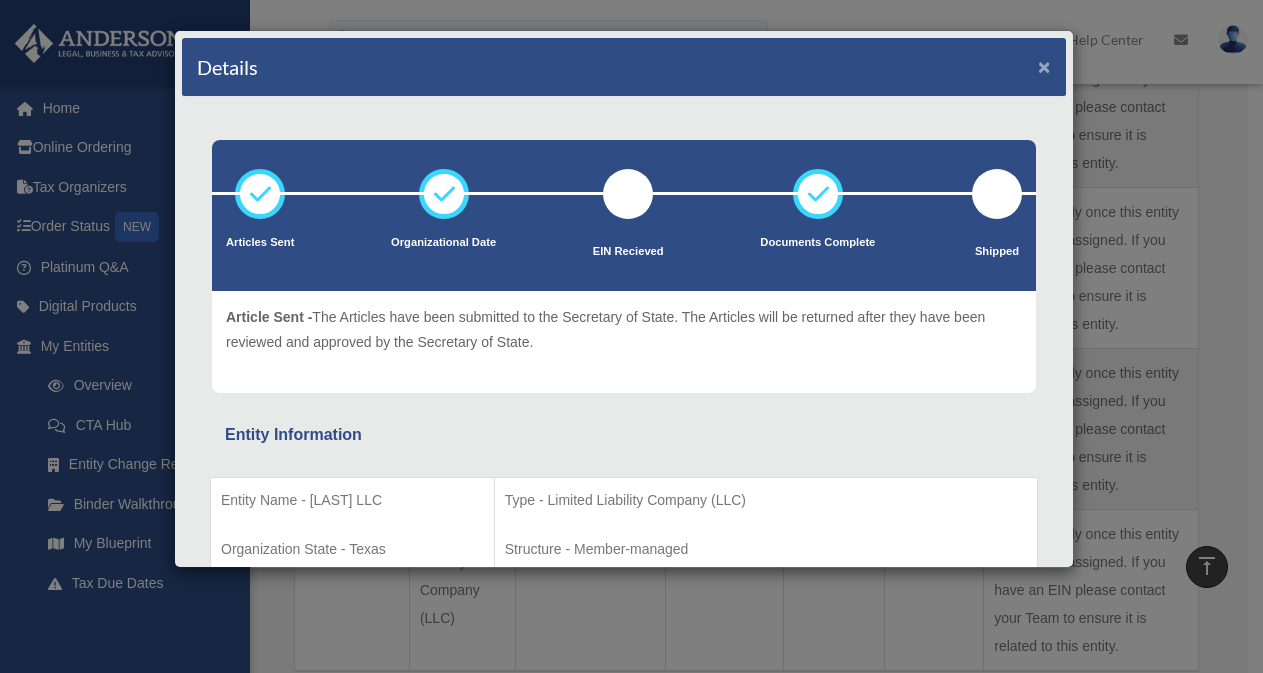 click on "×" at bounding box center (1044, 66) 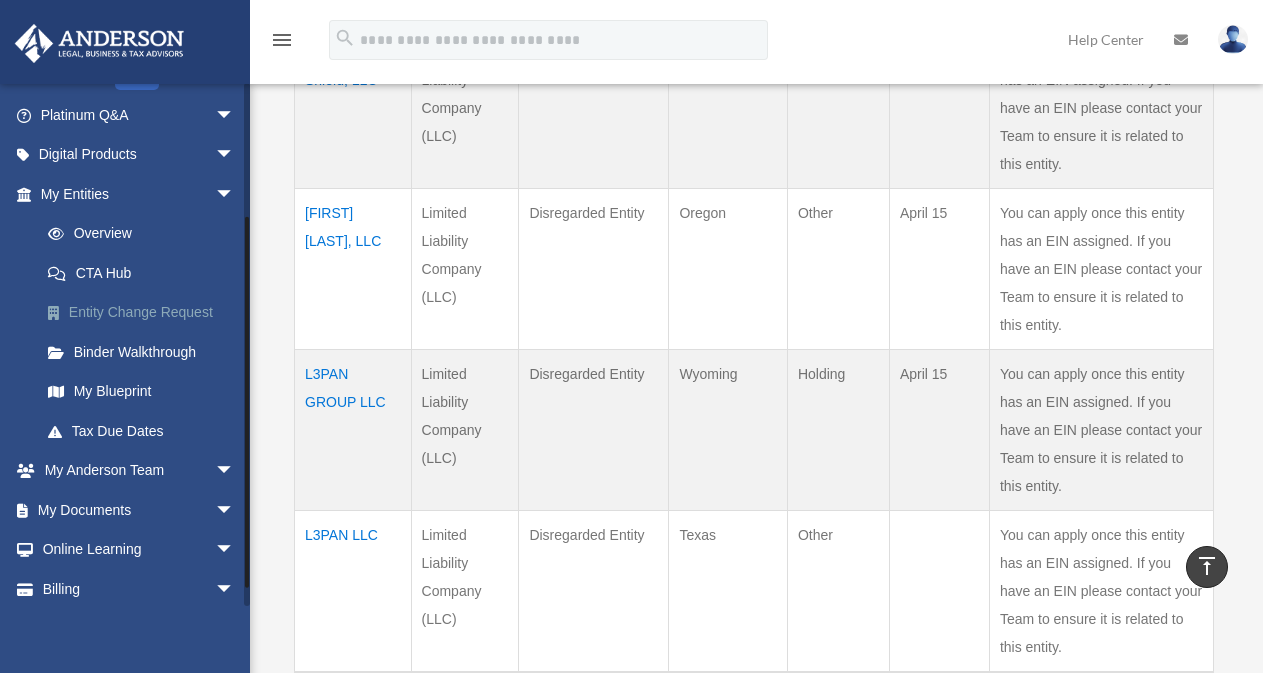 scroll, scrollTop: 199, scrollLeft: 0, axis: vertical 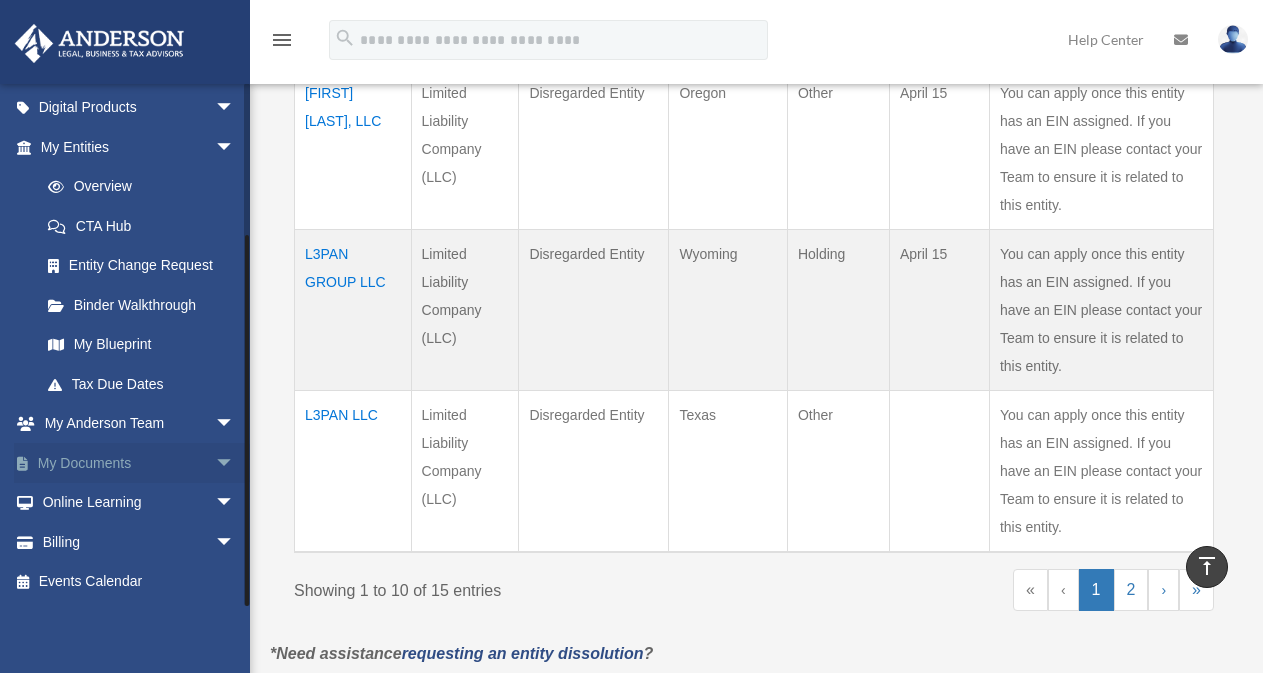 click on "My Documents arrow_drop_down" at bounding box center (139, 463) 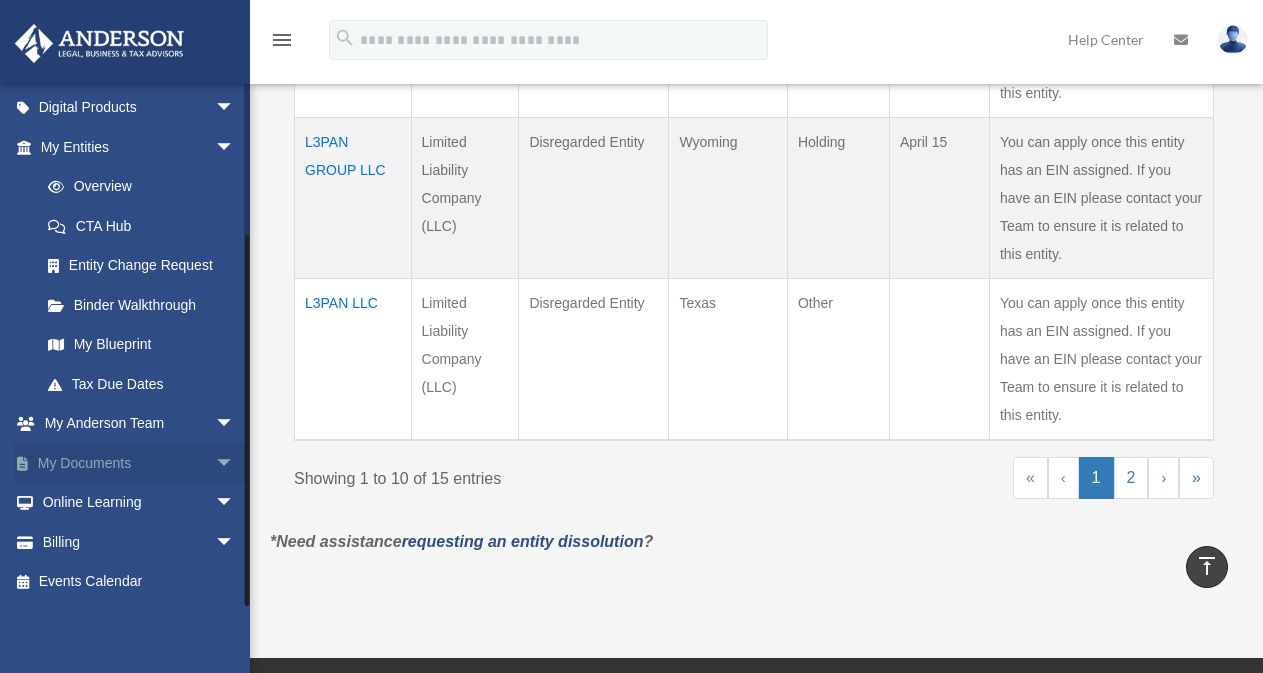 scroll, scrollTop: 1823, scrollLeft: 0, axis: vertical 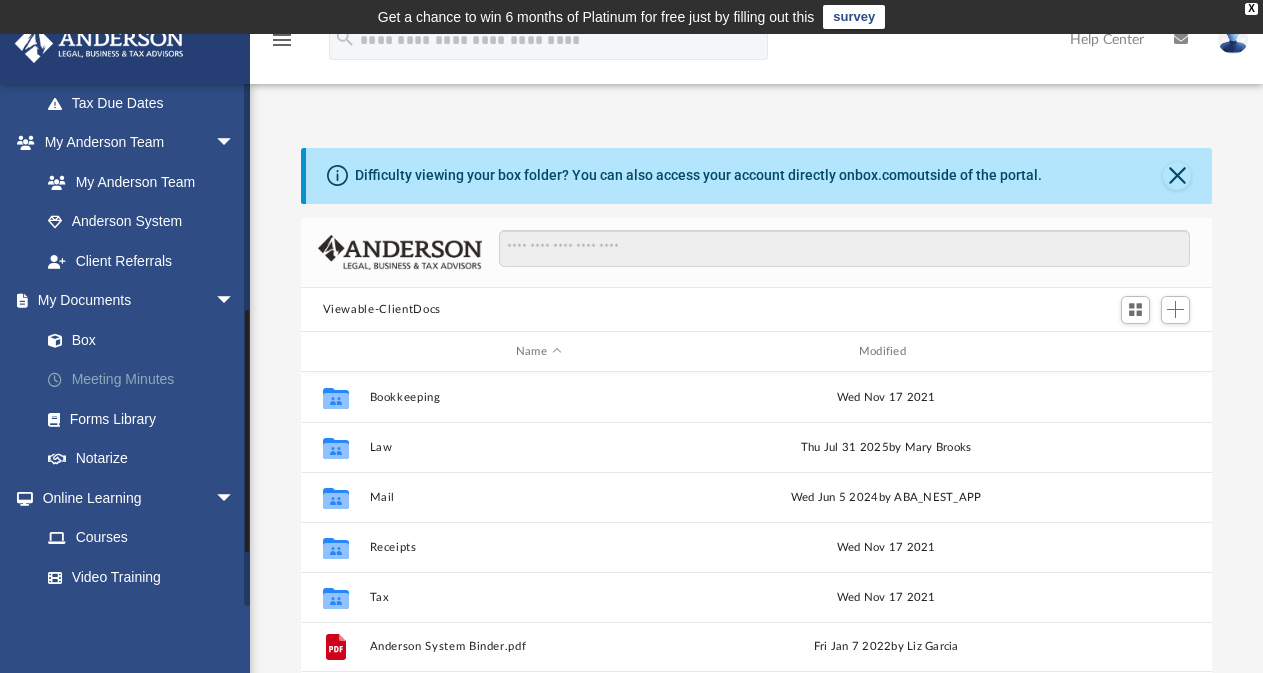 click on "Meeting Minutes" at bounding box center [146, 380] 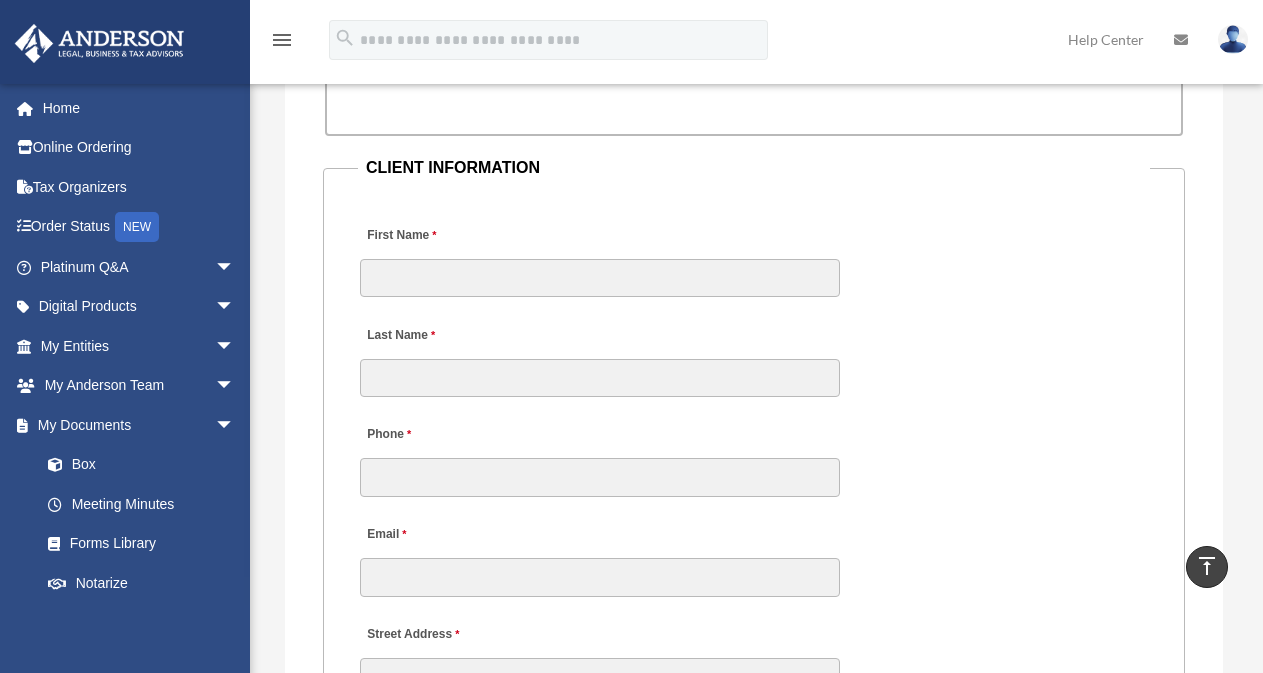 scroll, scrollTop: 2026, scrollLeft: 0, axis: vertical 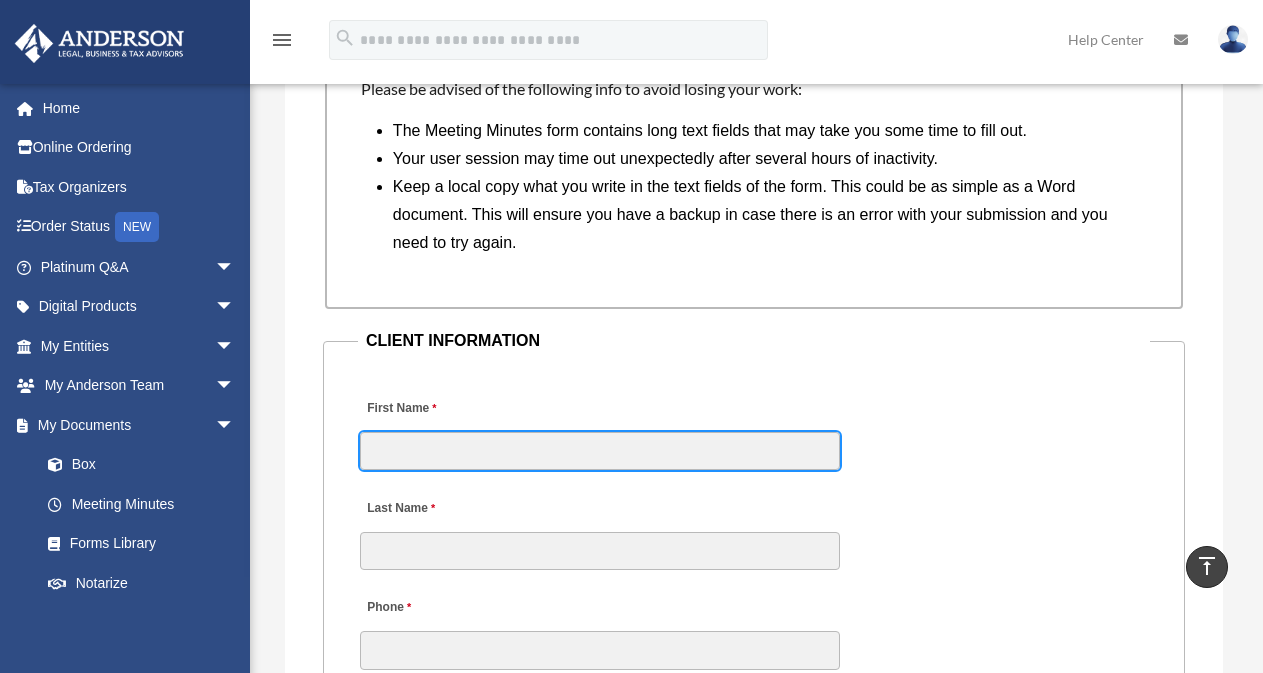 click on "First Name" at bounding box center [600, 451] 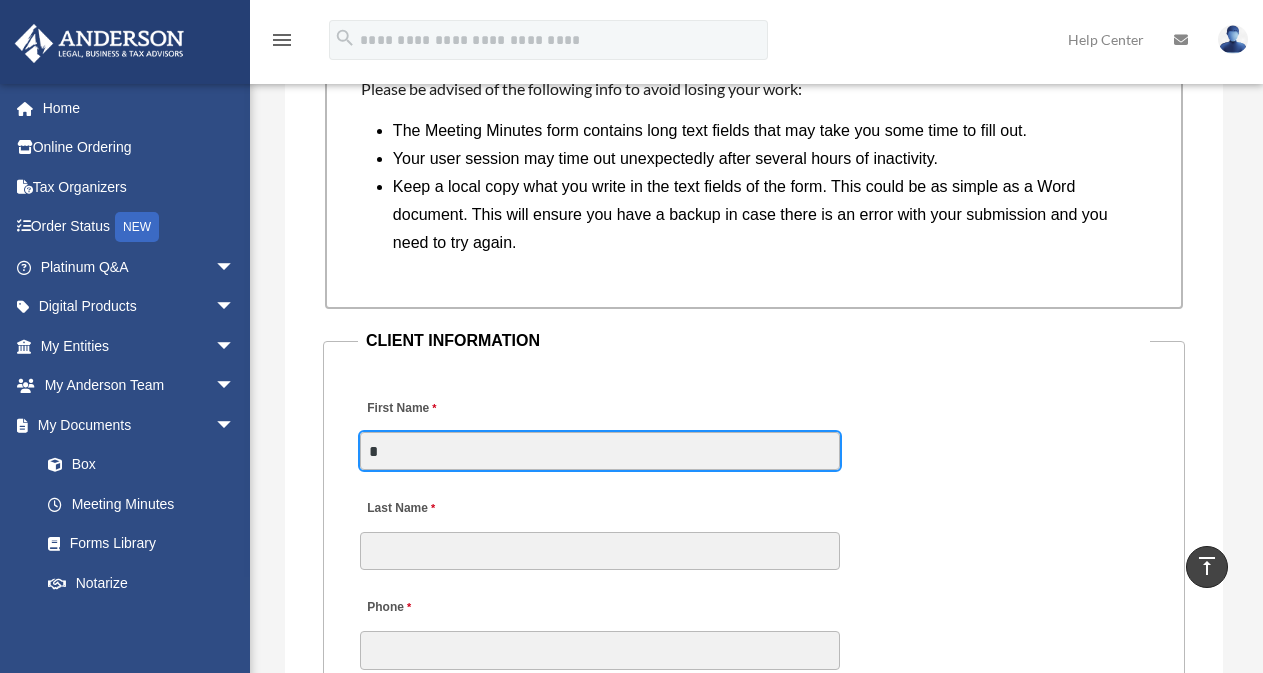 type on "*" 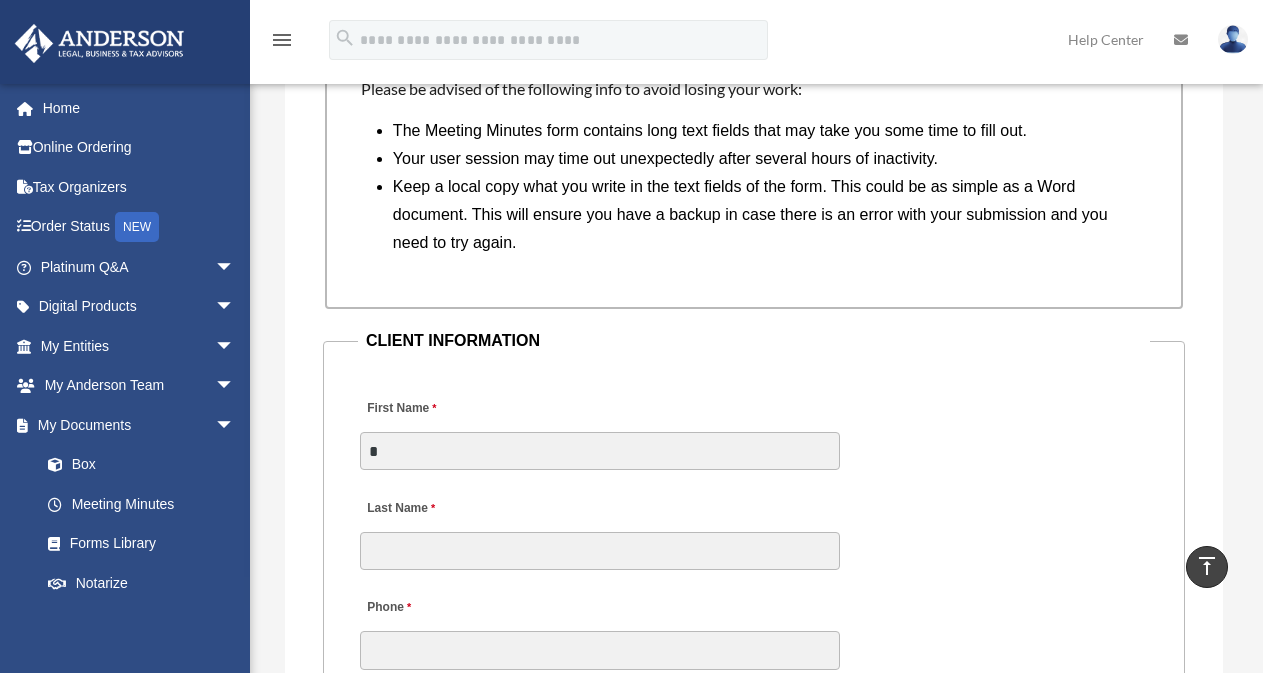 drag, startPoint x: 618, startPoint y: 385, endPoint x: 550, endPoint y: 558, distance: 185.88437 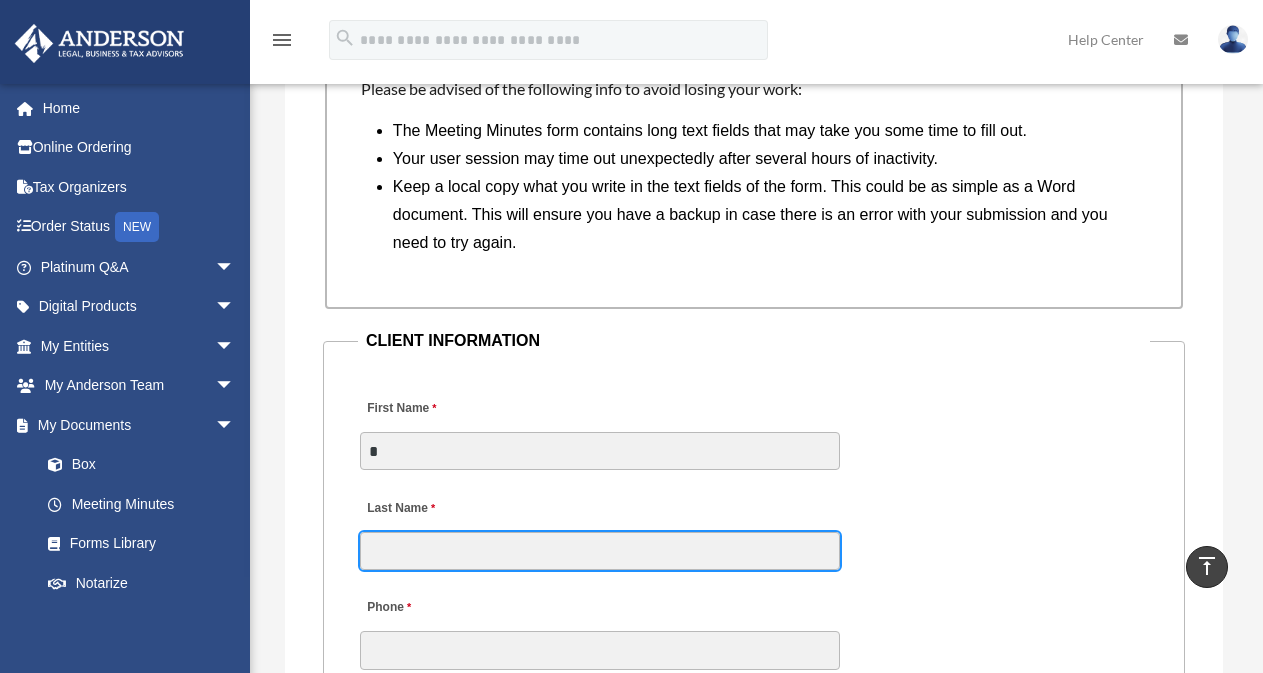 click on "Last Name" at bounding box center [600, 551] 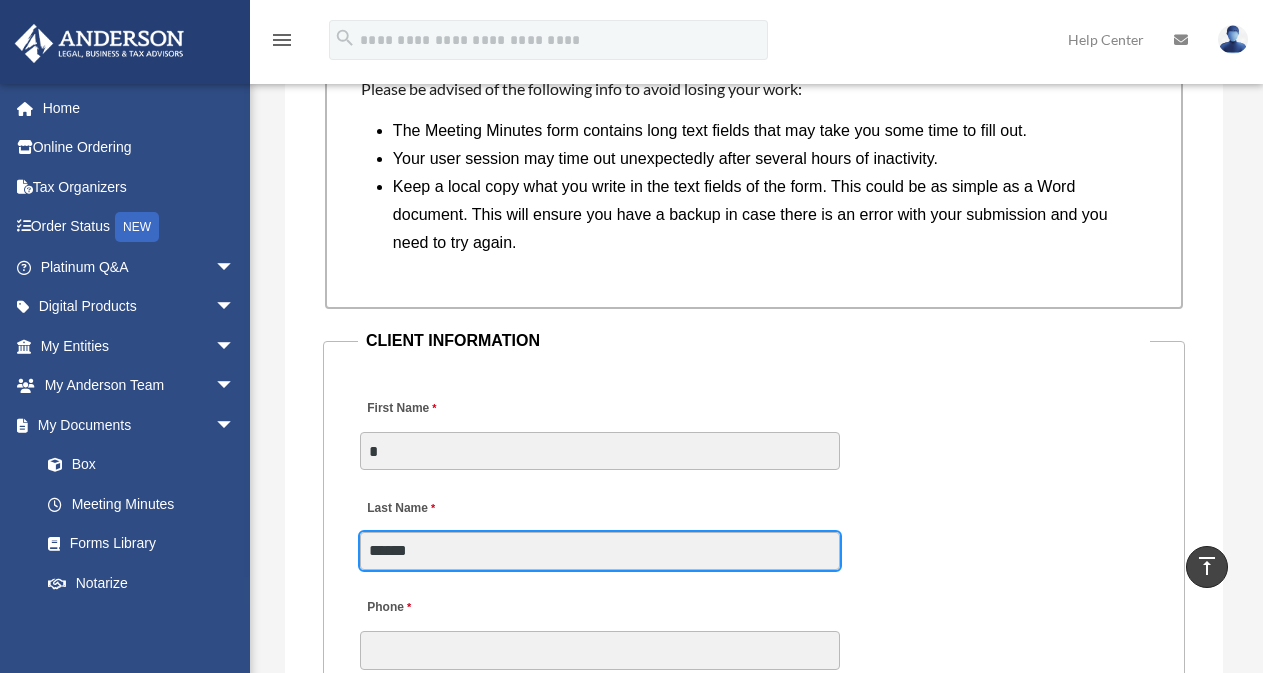type on "******" 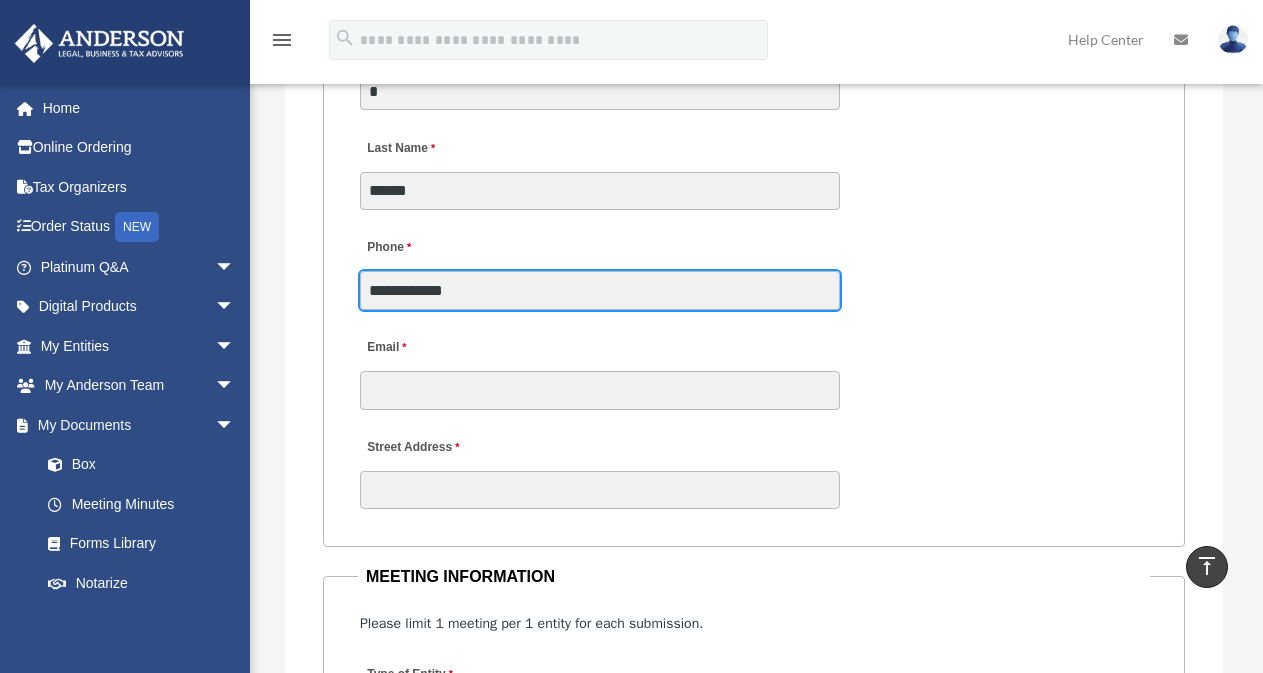 scroll, scrollTop: 2506, scrollLeft: 0, axis: vertical 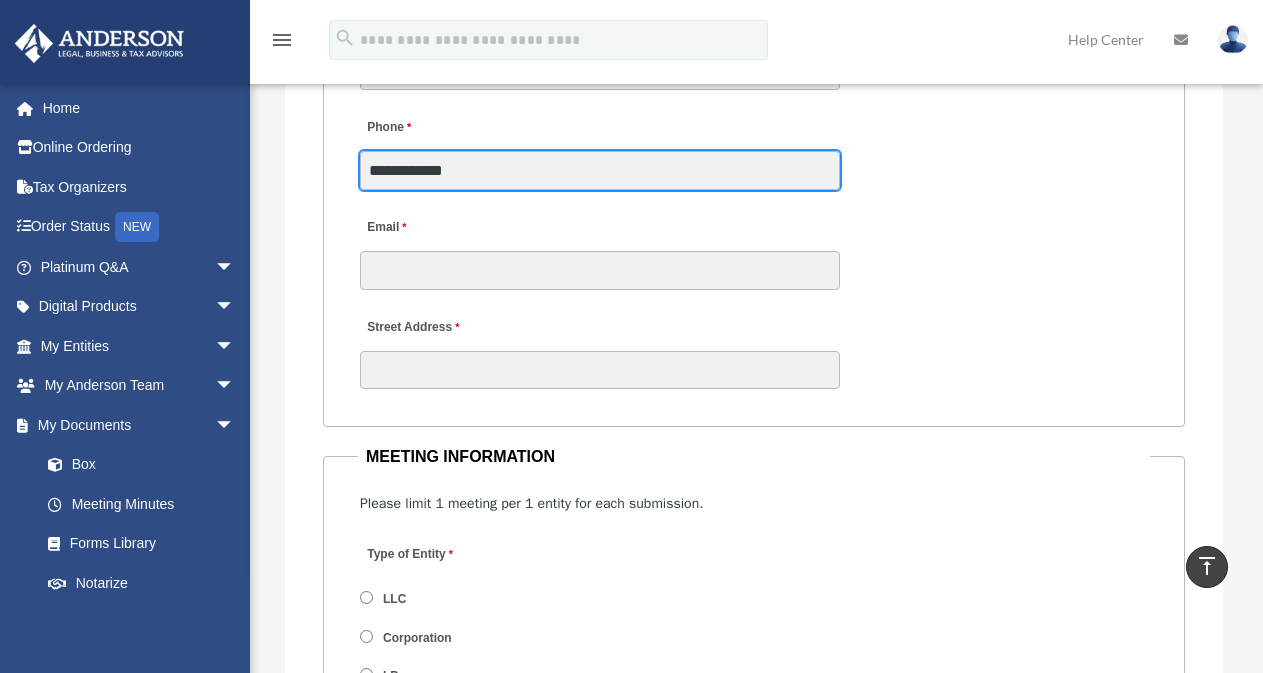 type on "**********" 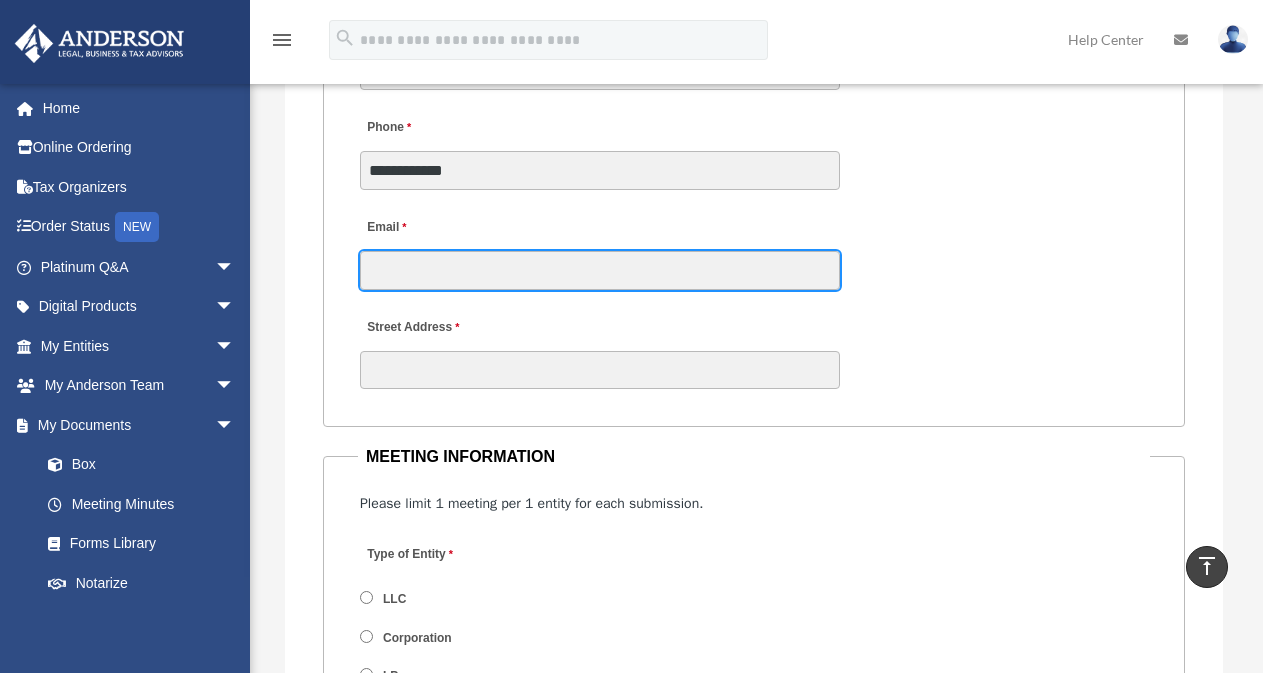 click on "Email" at bounding box center [600, 270] 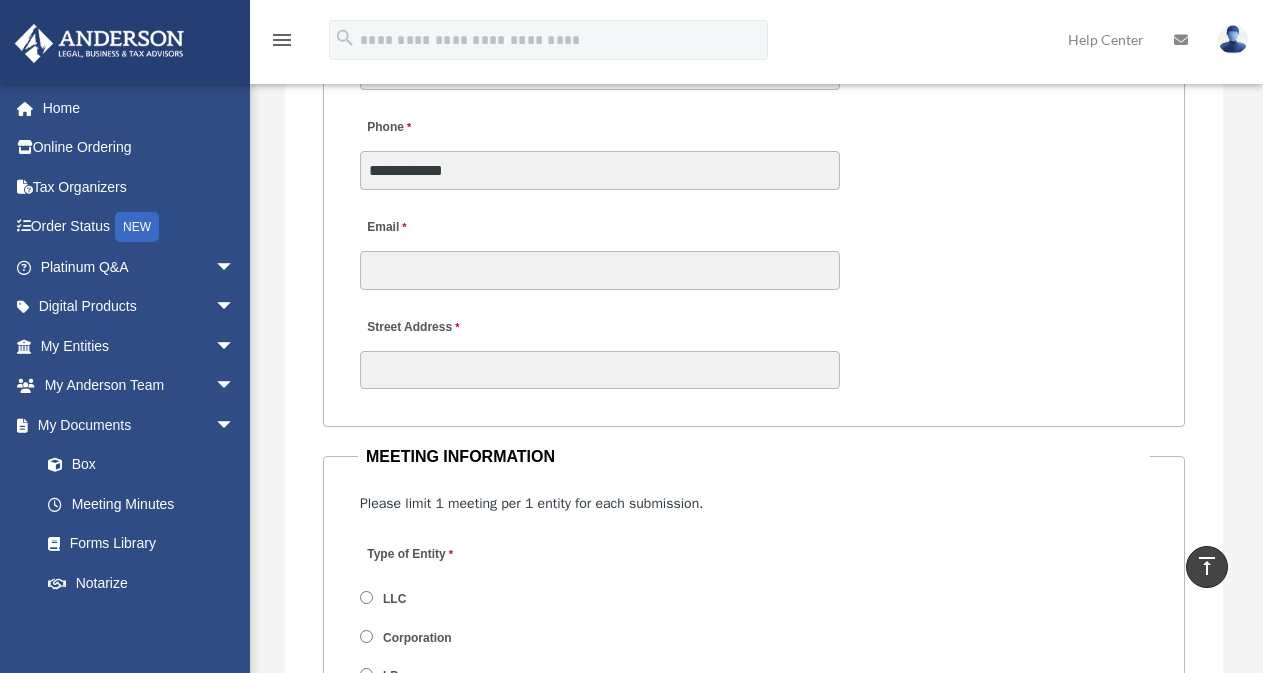 click on "**********" at bounding box center [754, 137] 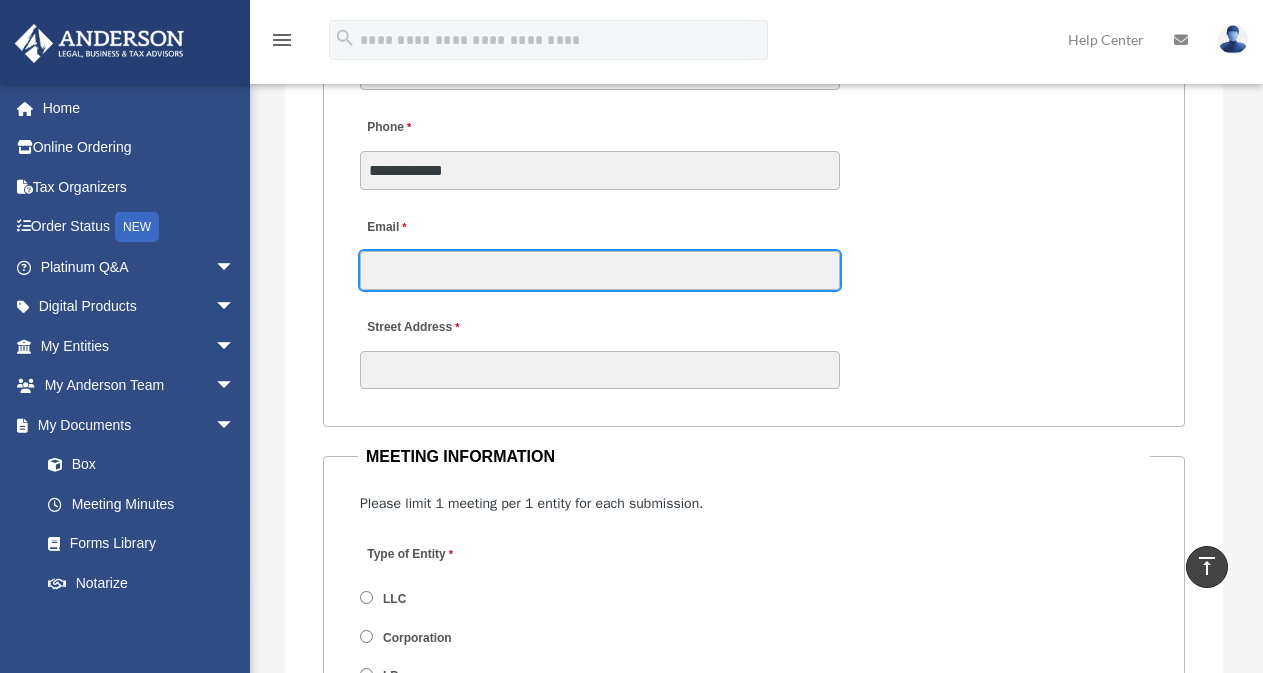 click on "Email" at bounding box center [600, 270] 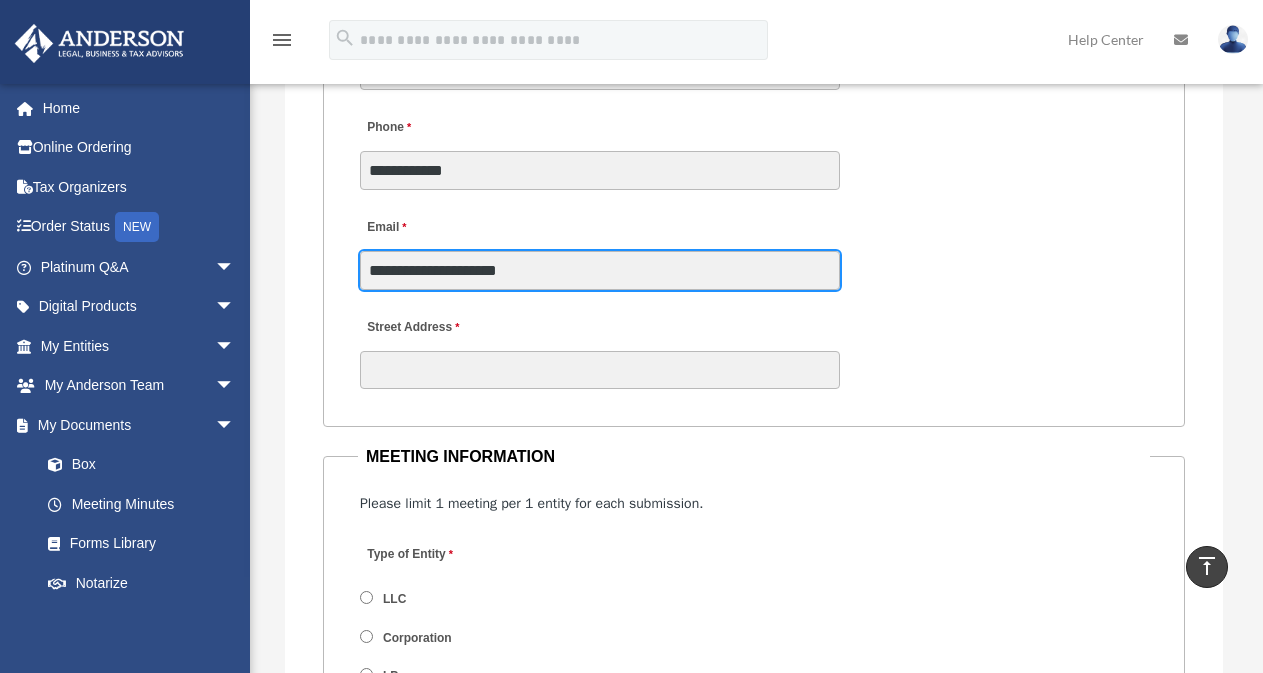 type on "**********" 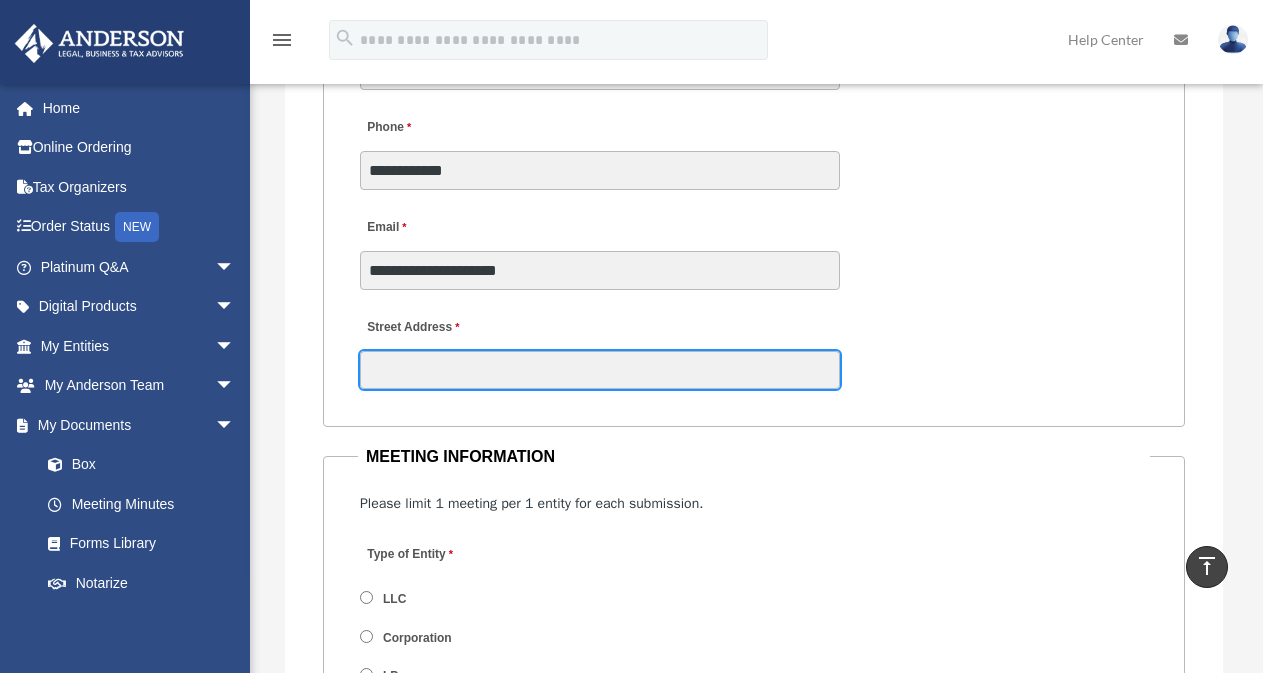 click on "Street Address" at bounding box center (600, 370) 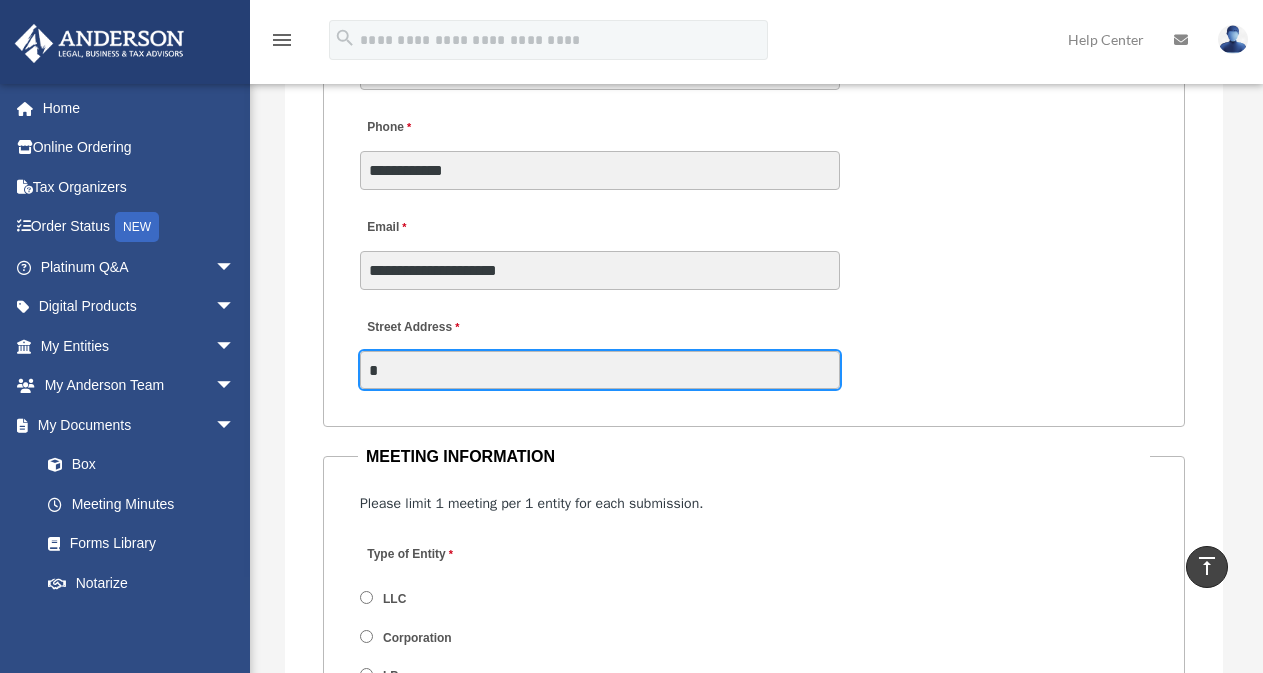 type on "**********" 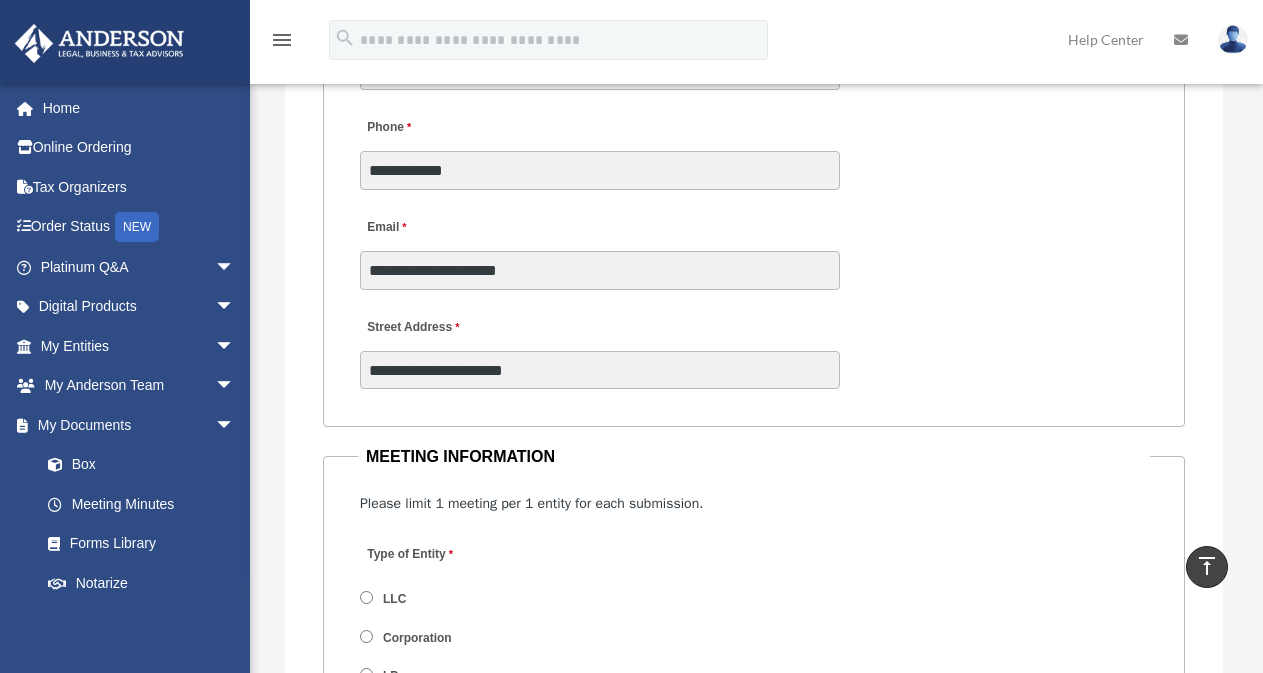 type on "**" 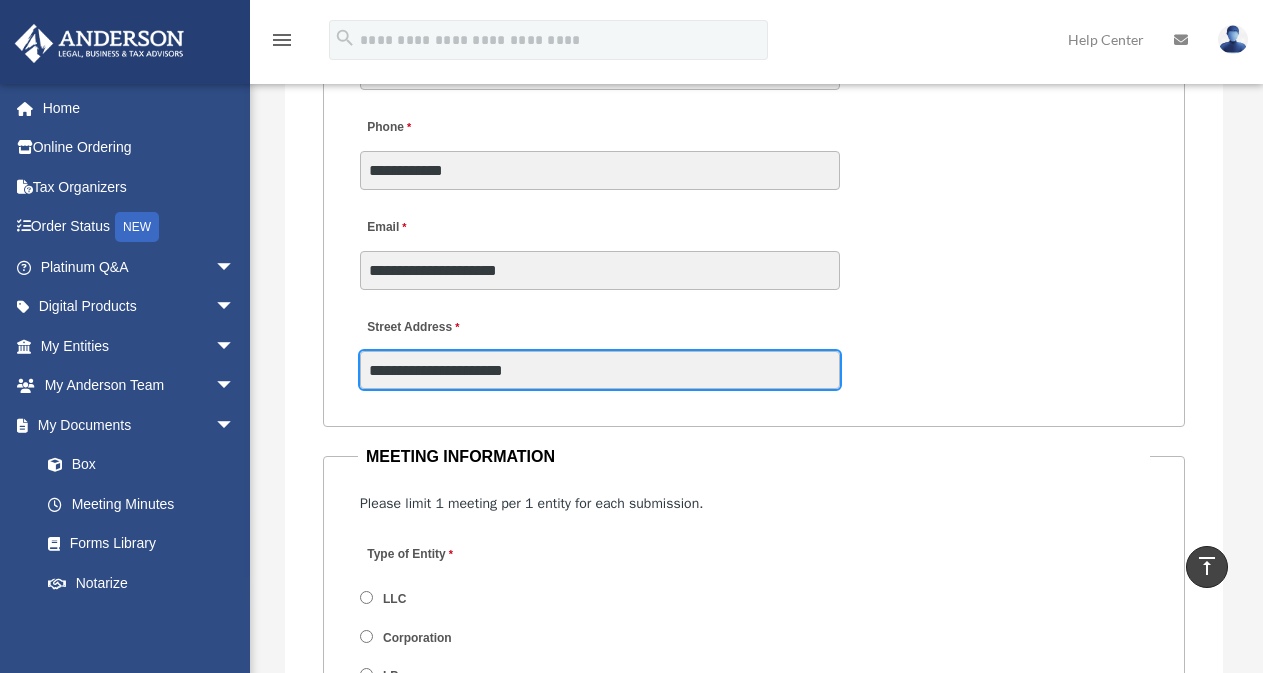 click on "**********" at bounding box center [600, 370] 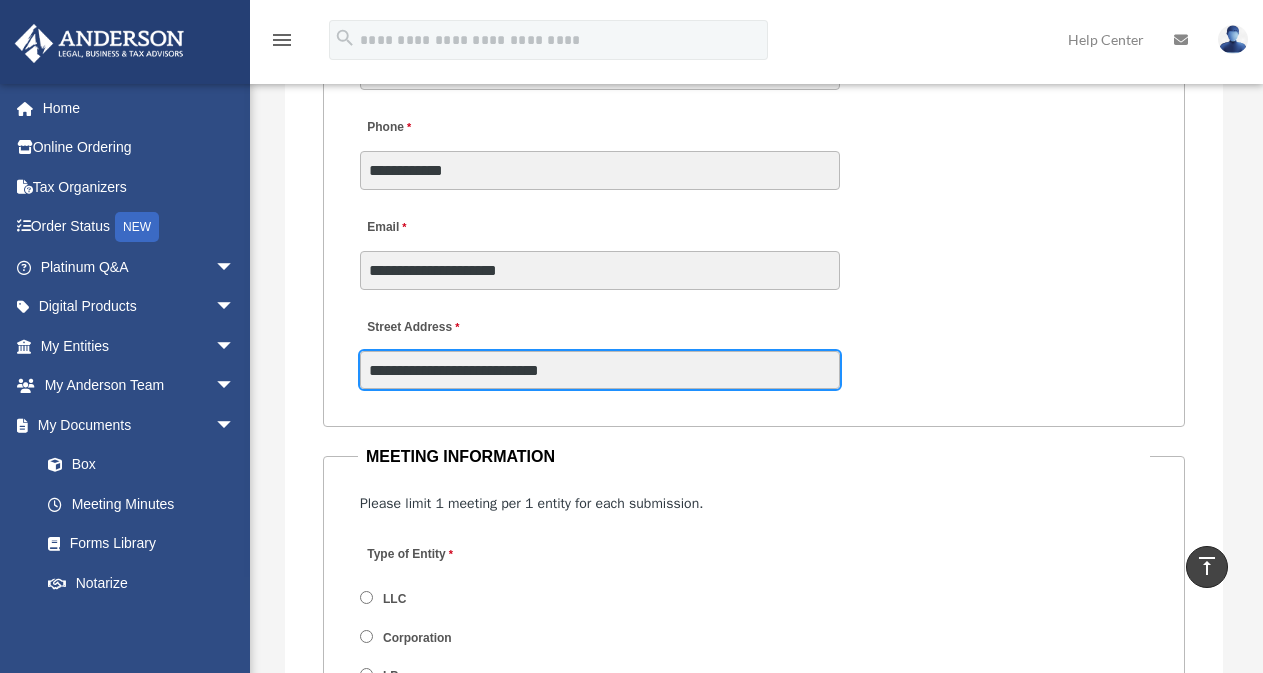 type on "**********" 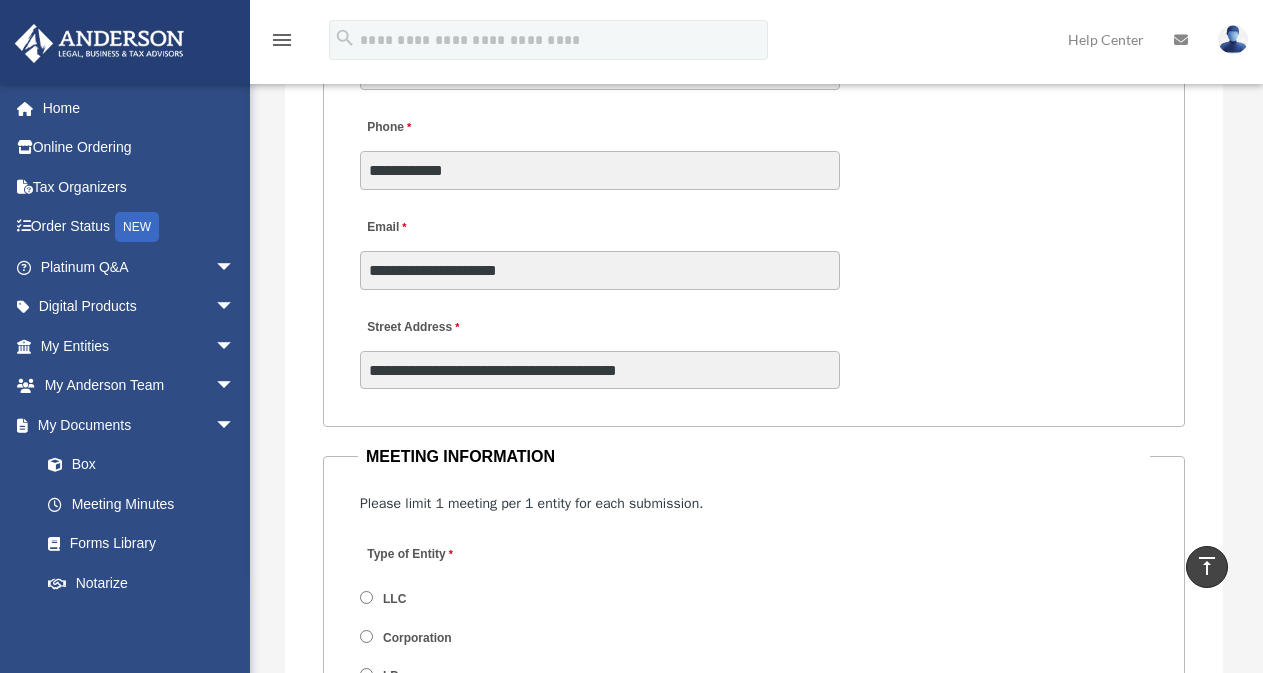 drag, startPoint x: 928, startPoint y: 359, endPoint x: 940, endPoint y: 358, distance: 12.0415945 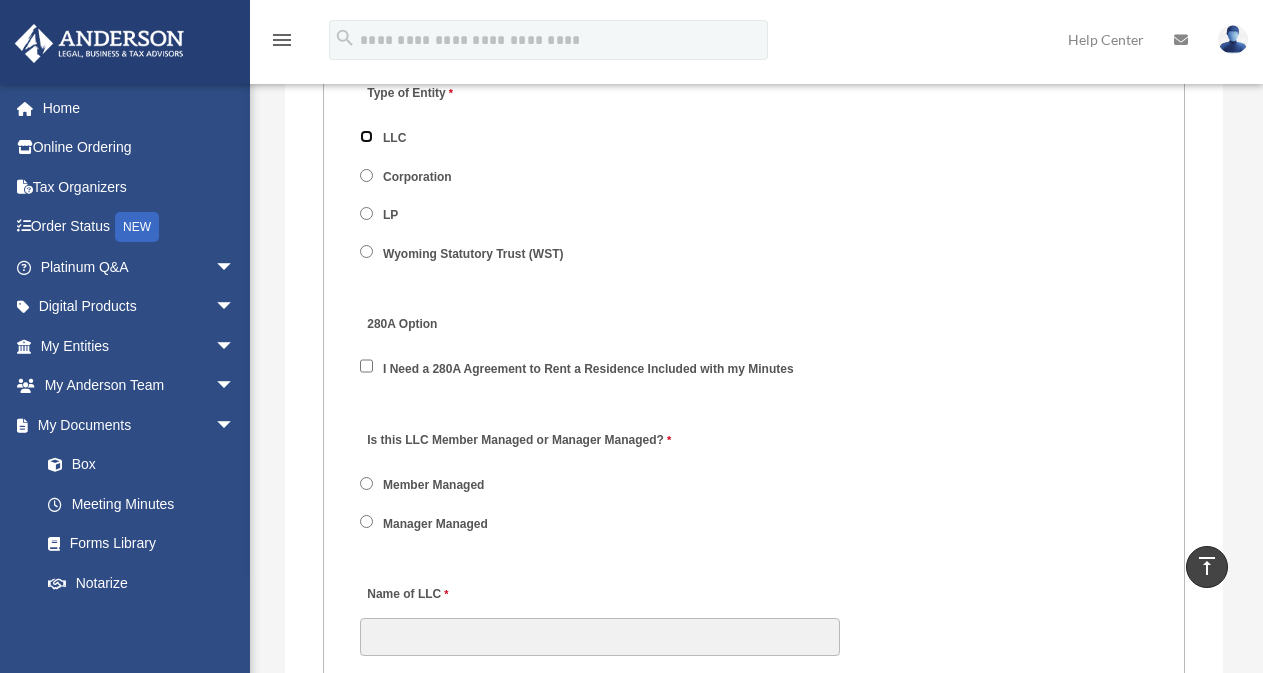 scroll, scrollTop: 3106, scrollLeft: 0, axis: vertical 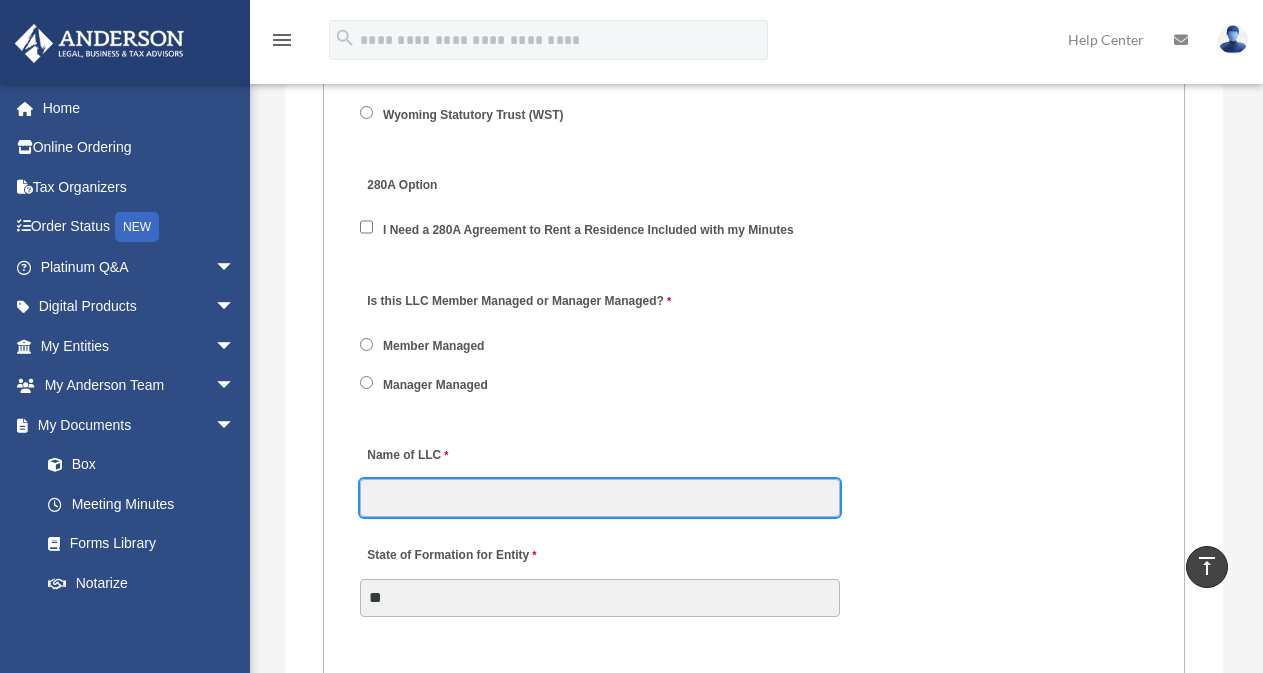 click on "Name of LLC" at bounding box center (600, 498) 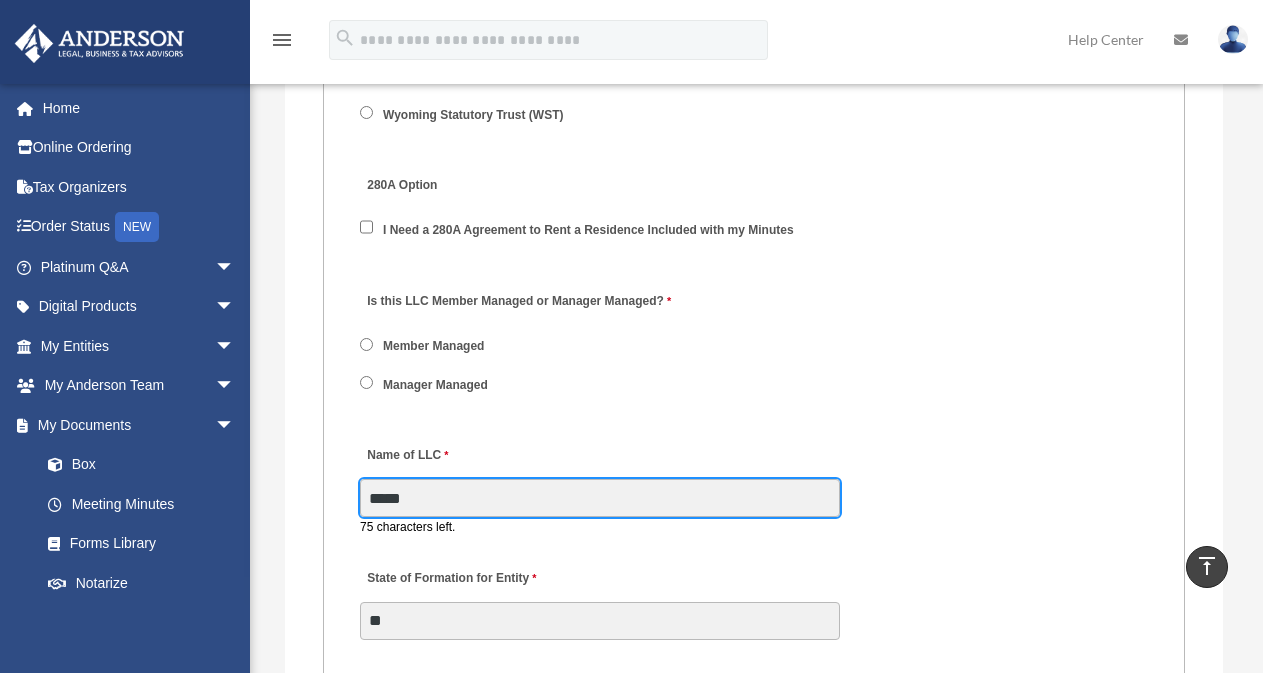 type on "*****" 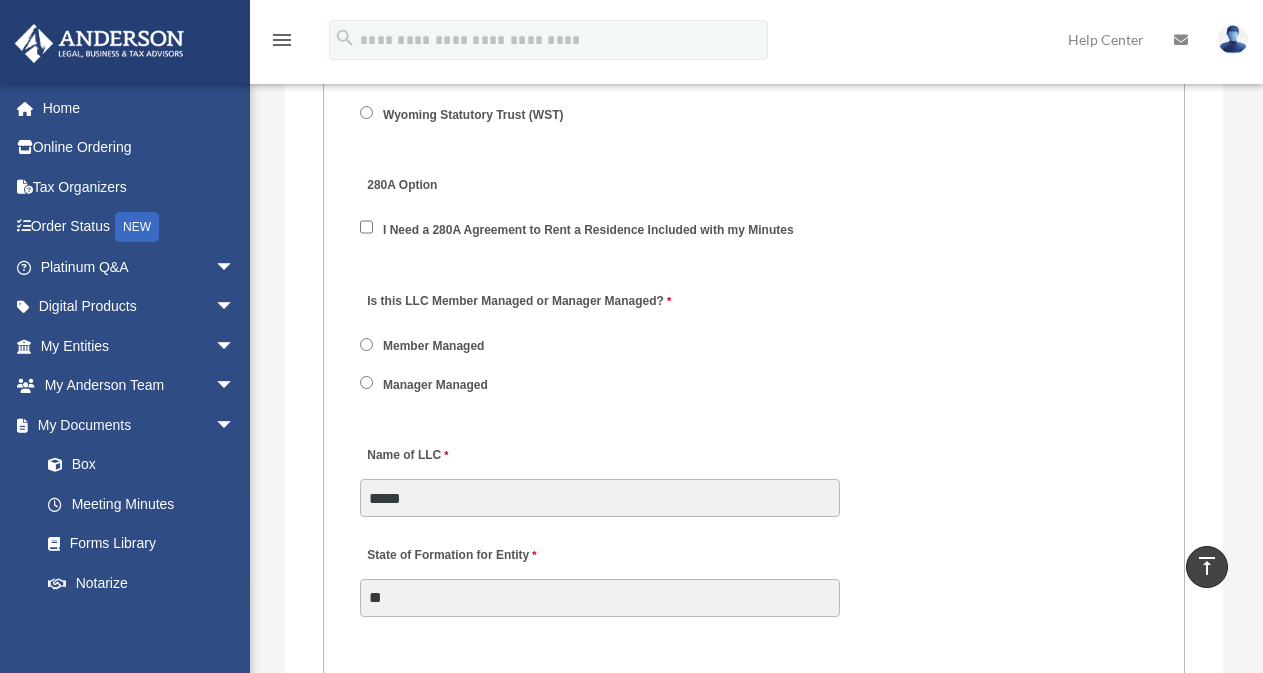 click on "Is this LLC Member Managed or Manager Managed? Member Managed Manager Managed" at bounding box center [754, 348] 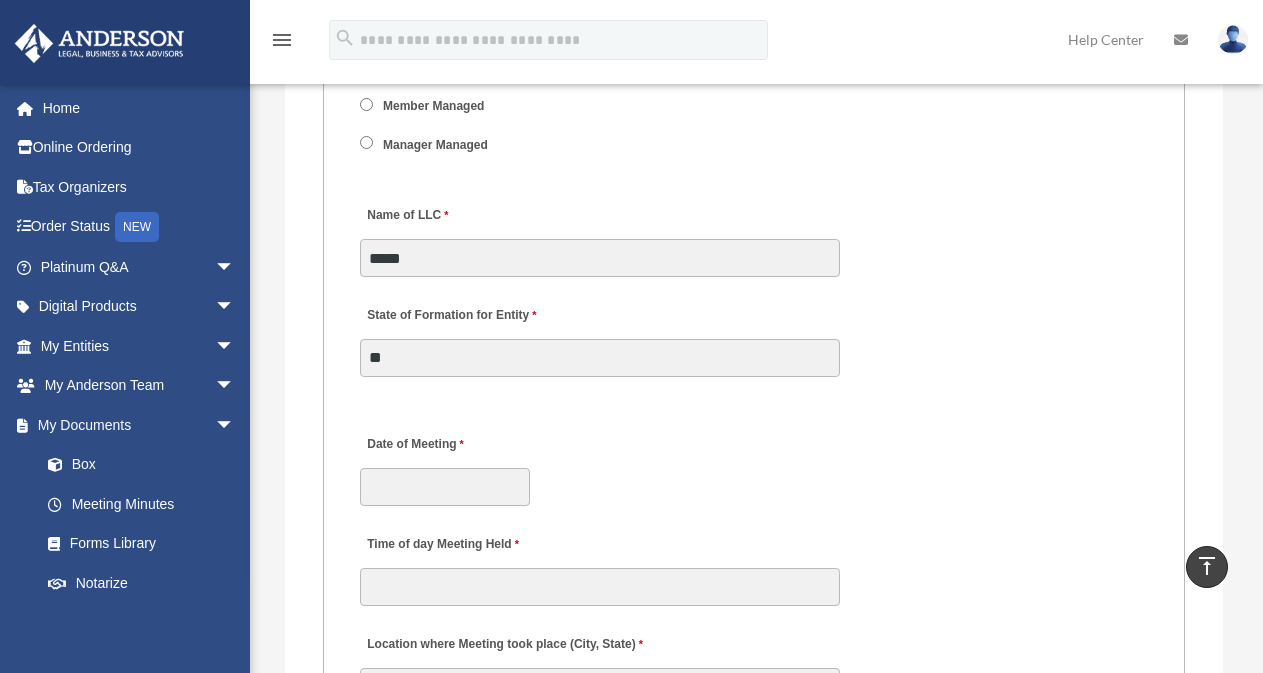 scroll, scrollTop: 3586, scrollLeft: 0, axis: vertical 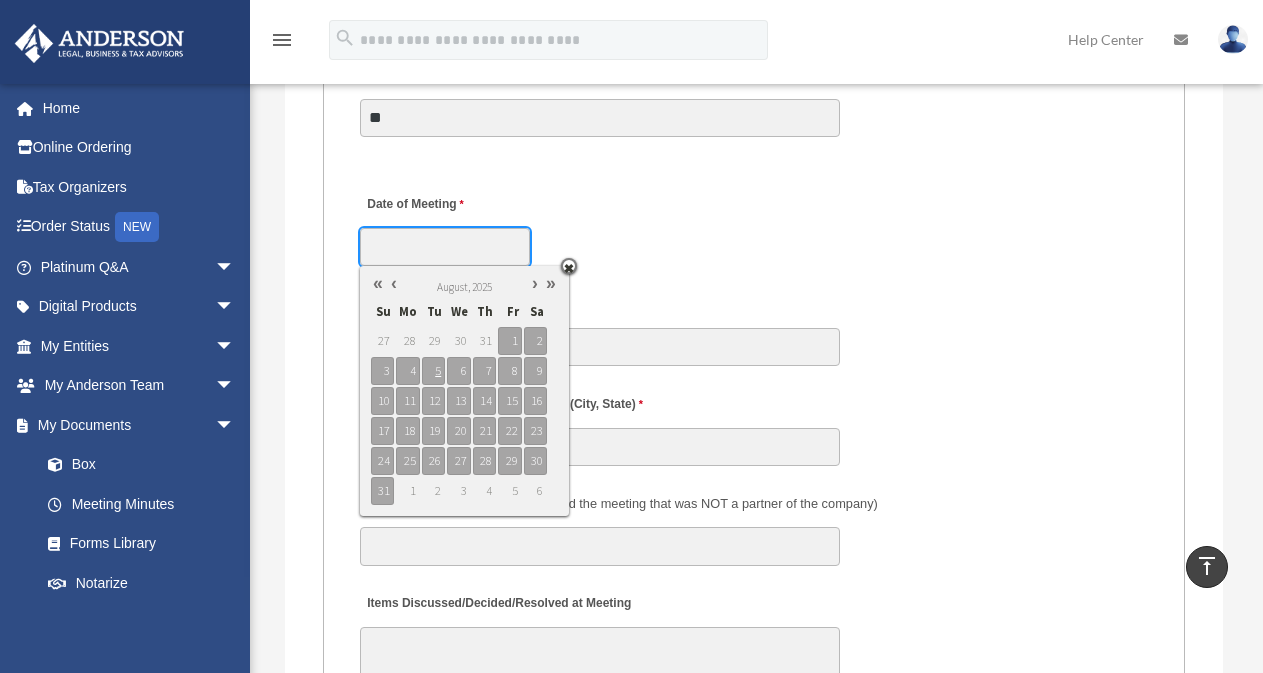 click on "Date of Meeting" at bounding box center (445, 247) 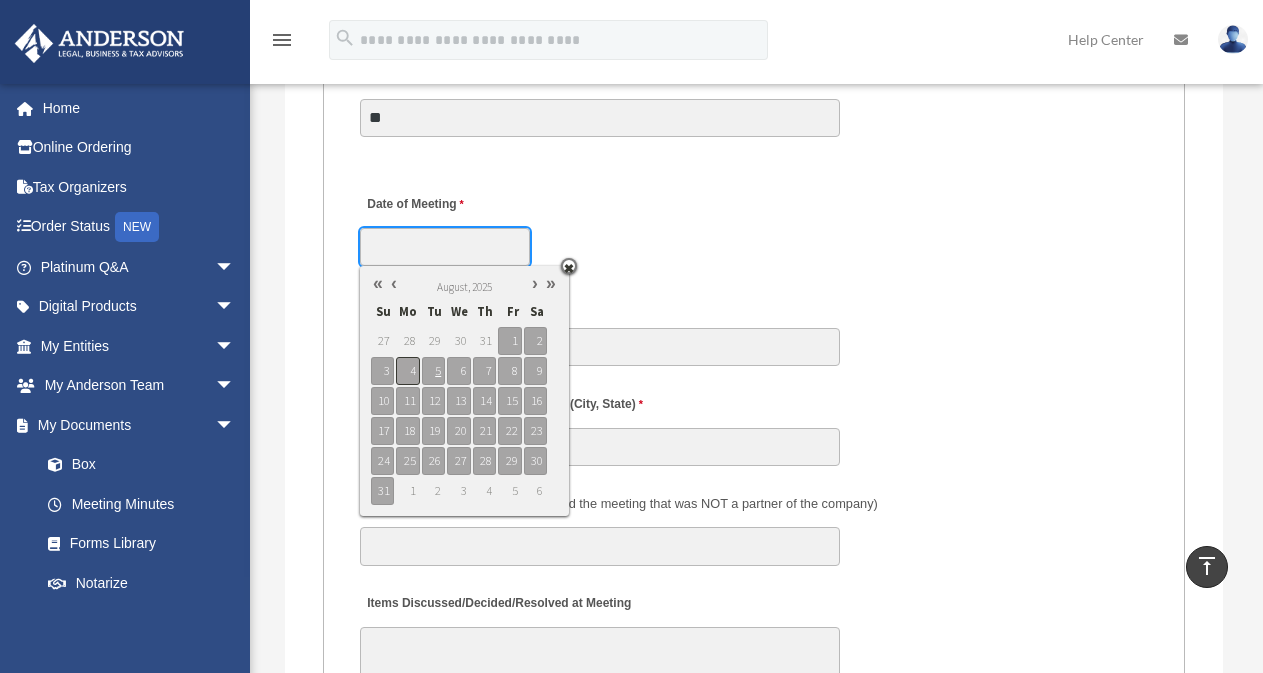 type on "**********" 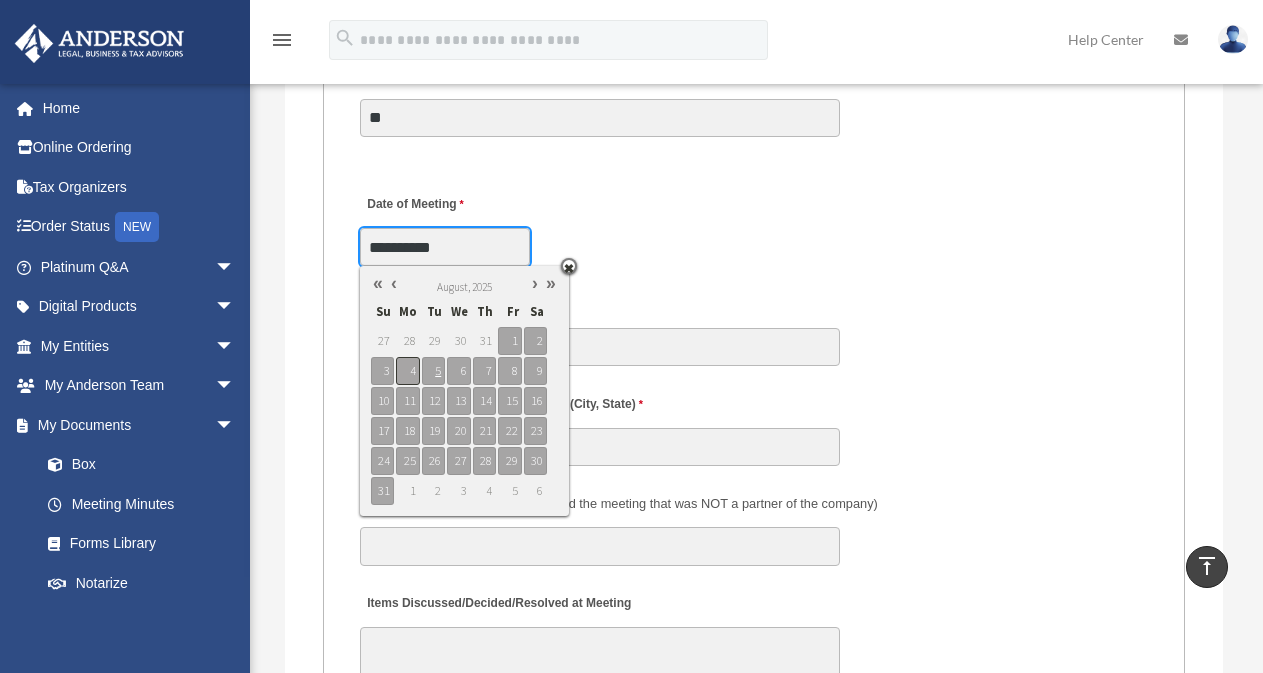 click on "4" at bounding box center (407, 371) 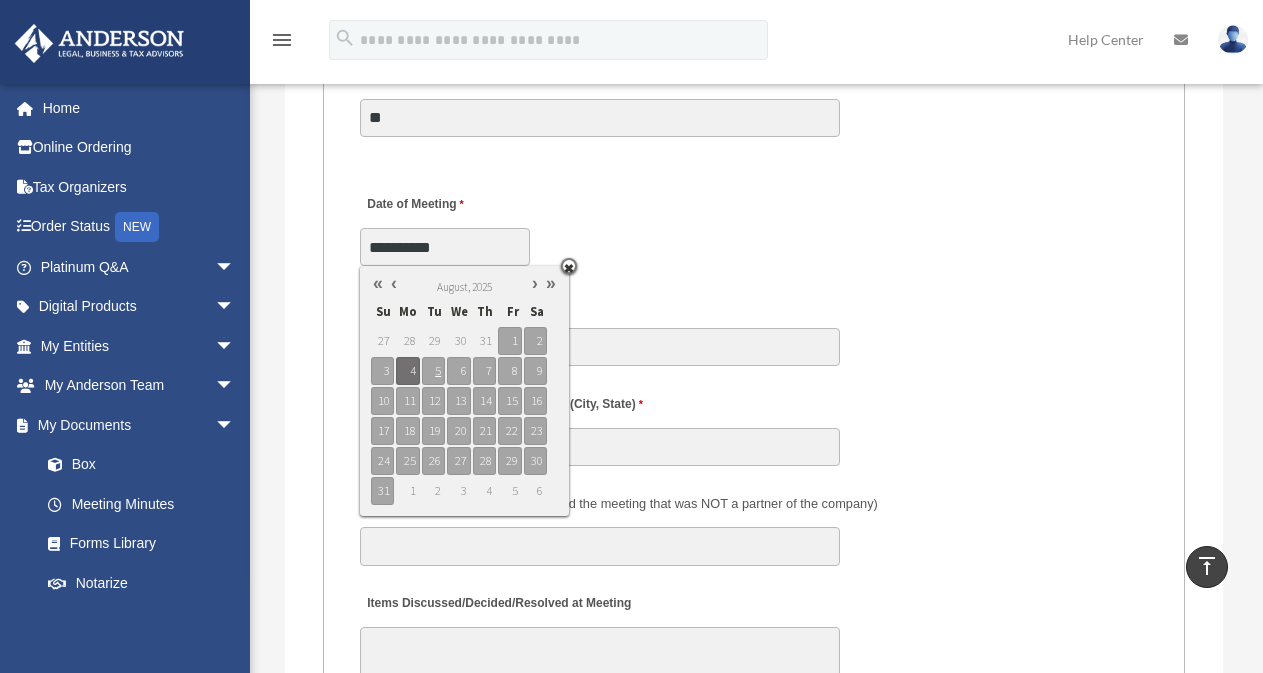 click on "**********" at bounding box center (754, 225) 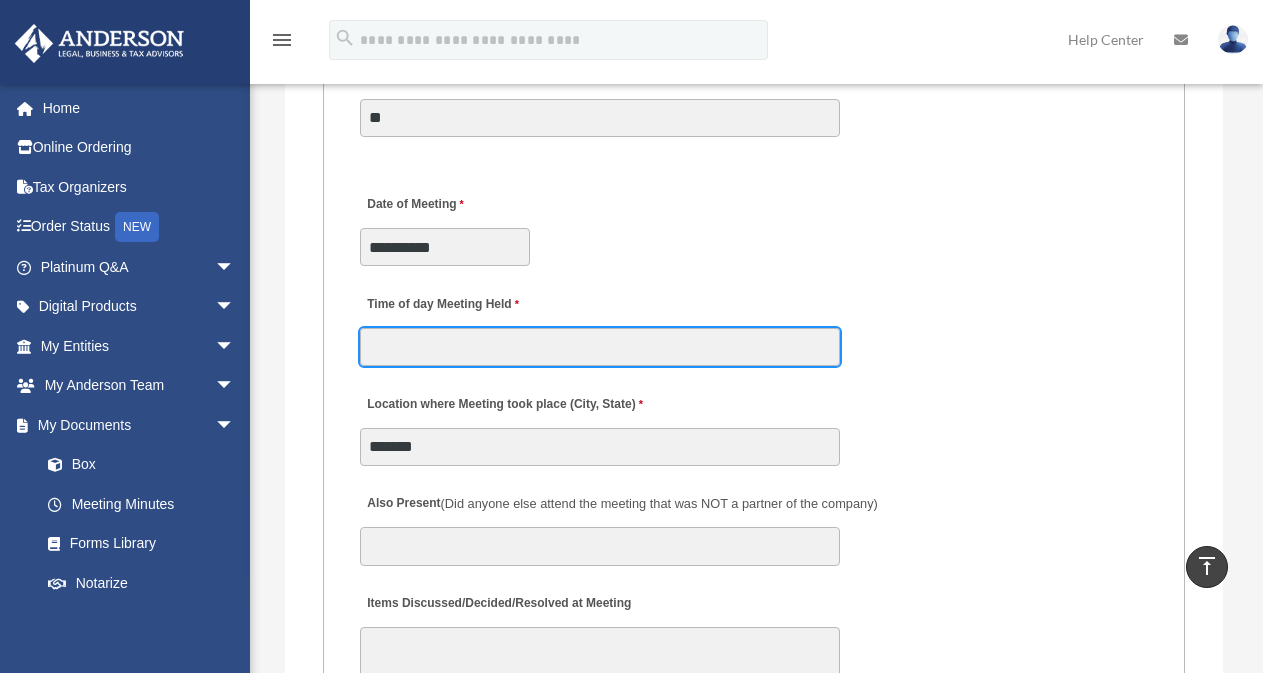 click on "Time of day Meeting Held" at bounding box center (600, 347) 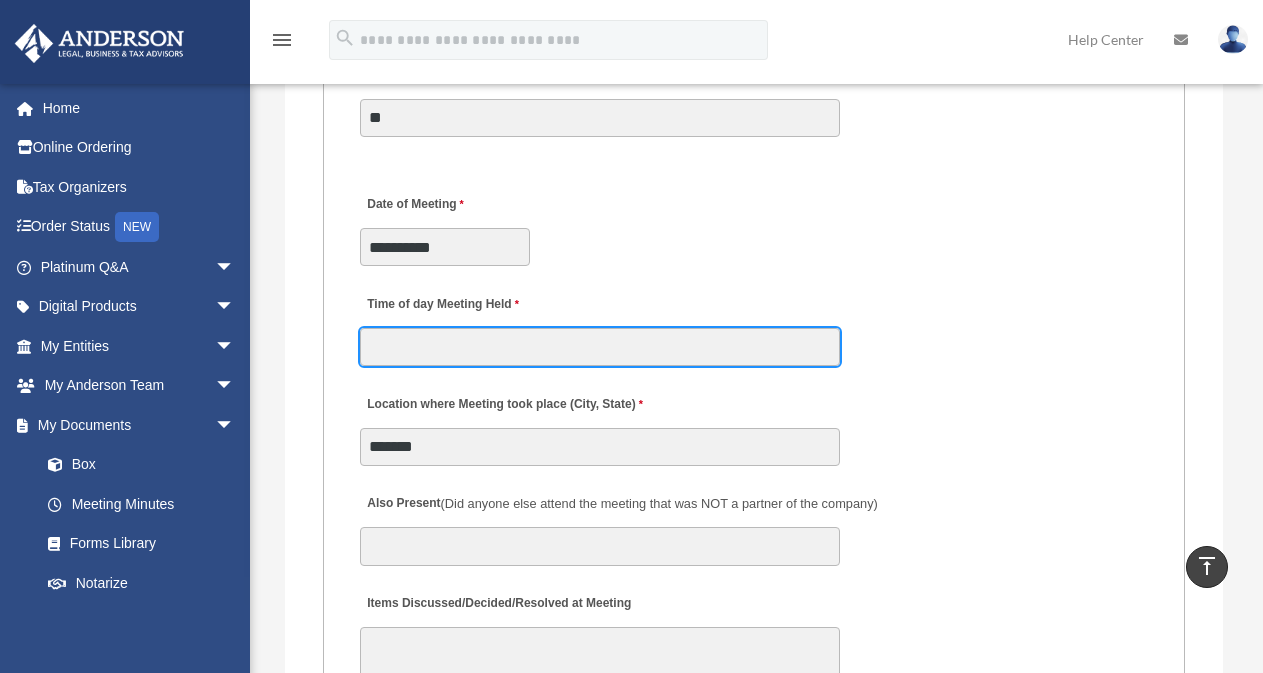 type on "*******" 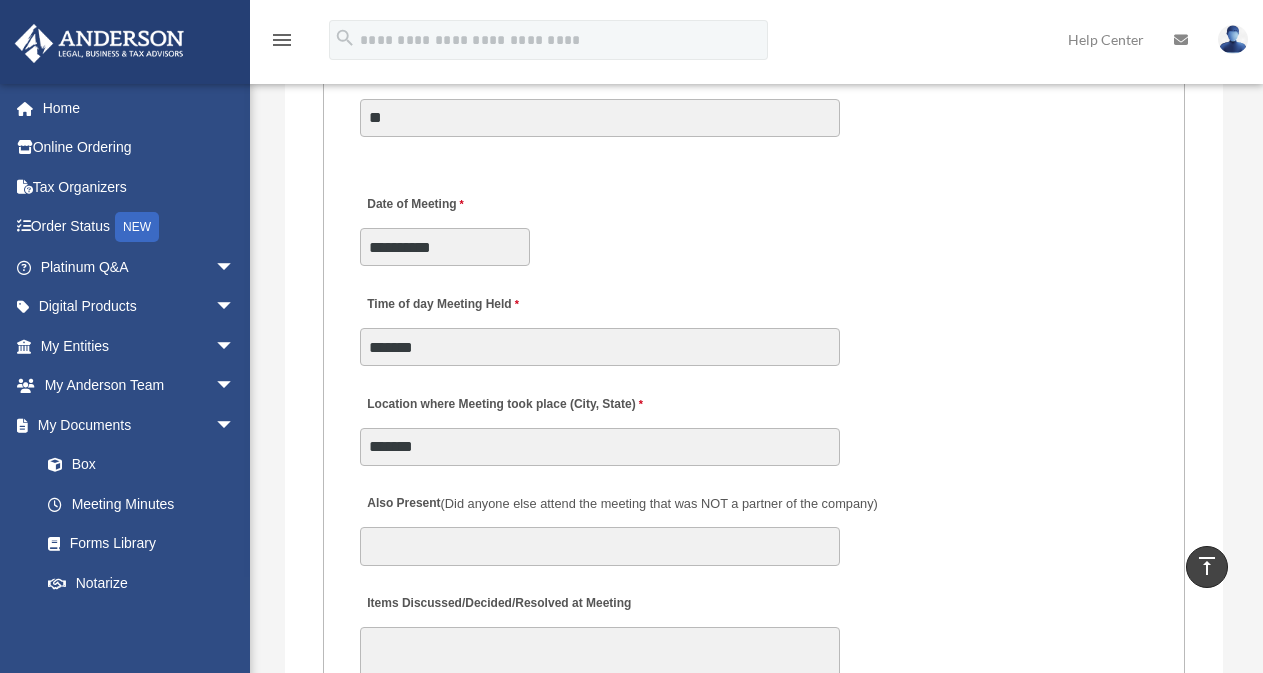 click on "**********" at bounding box center [754, 225] 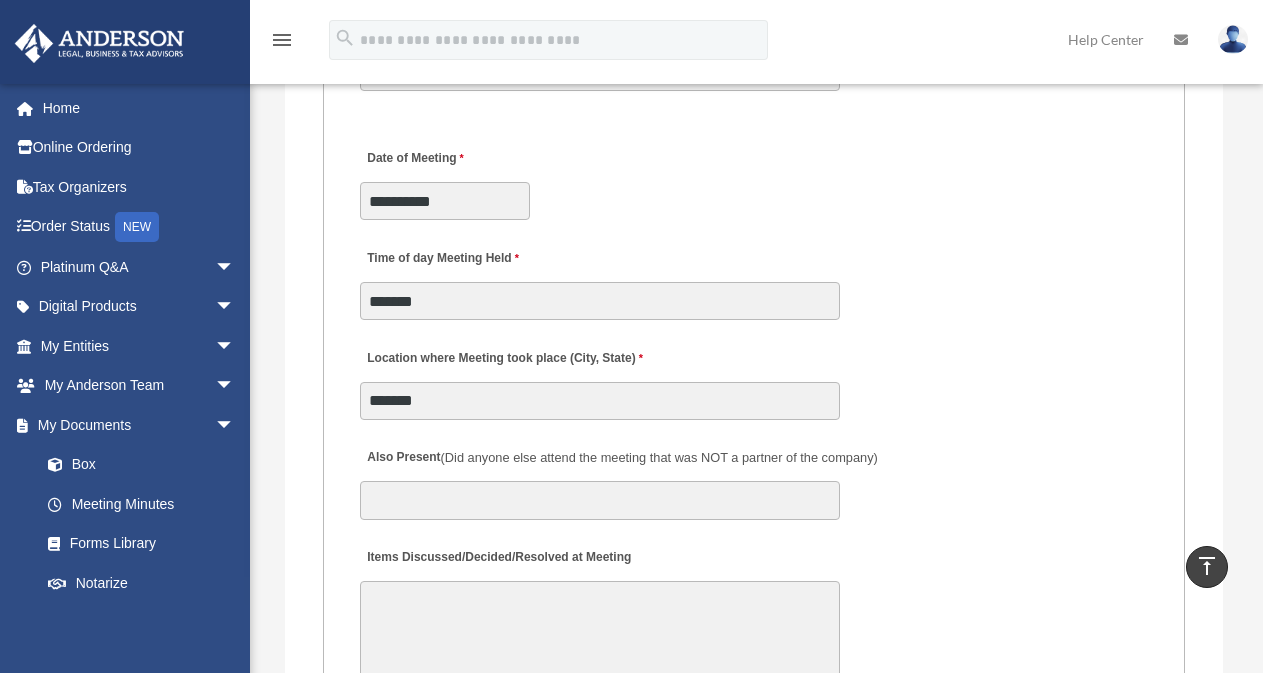 scroll, scrollTop: 3946, scrollLeft: 0, axis: vertical 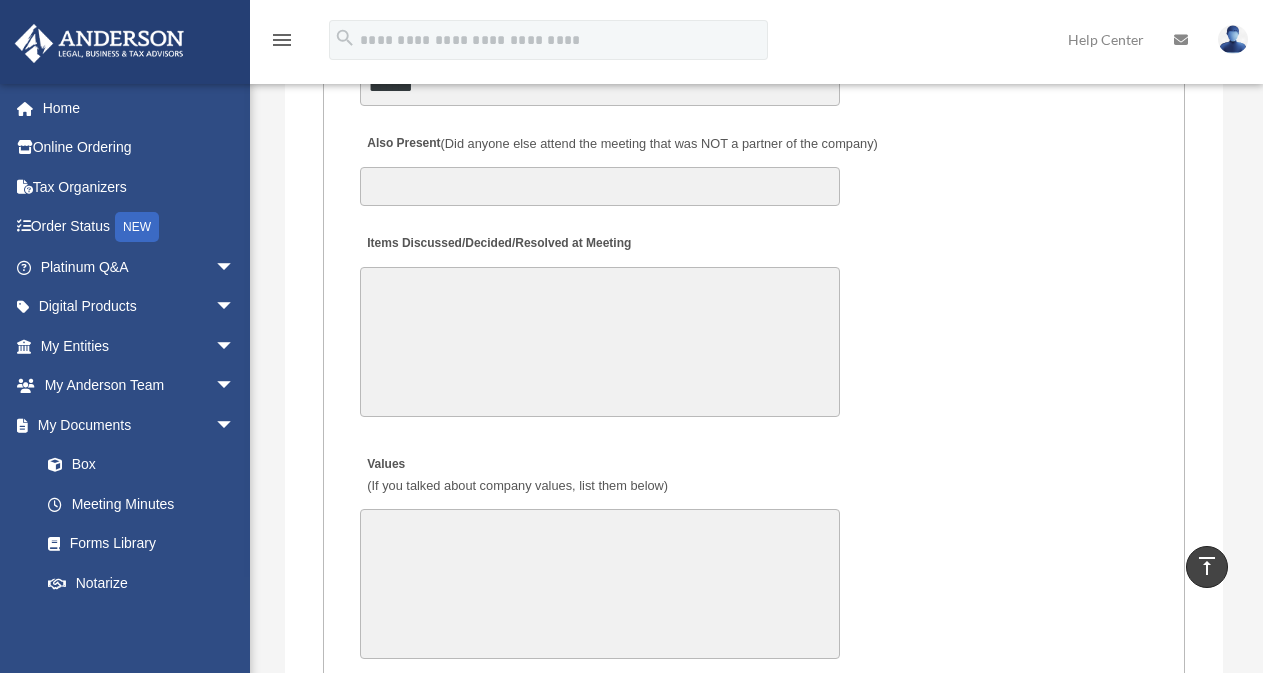 click on "Also Present  (Did anyone else attend the meeting that was NOT a partner of the company)" at bounding box center (754, 164) 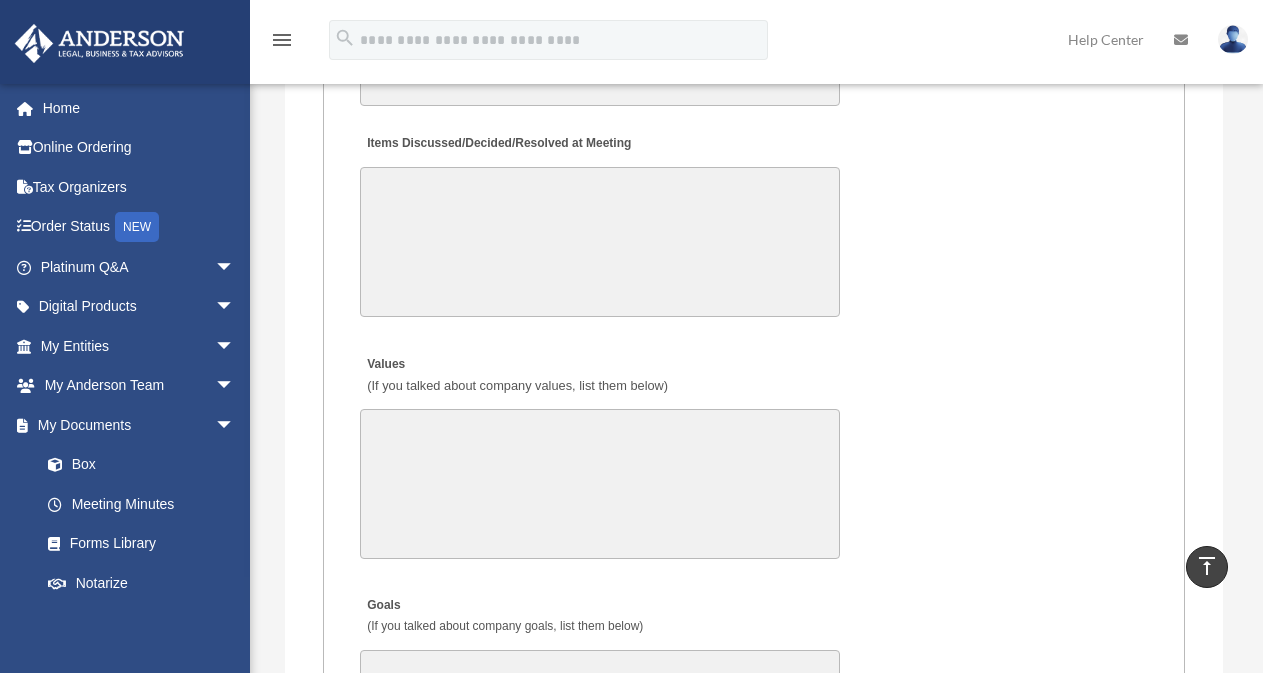 scroll, scrollTop: 3946, scrollLeft: 0, axis: vertical 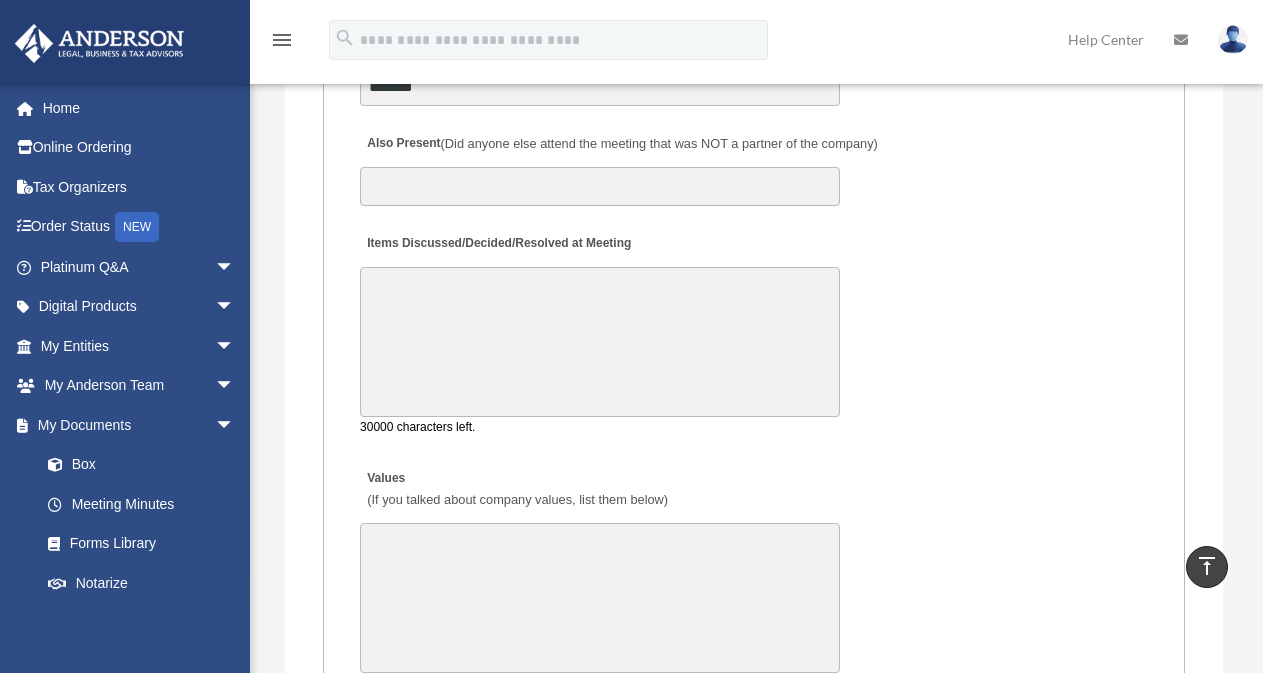 drag, startPoint x: 607, startPoint y: 344, endPoint x: 622, endPoint y: 339, distance: 15.811388 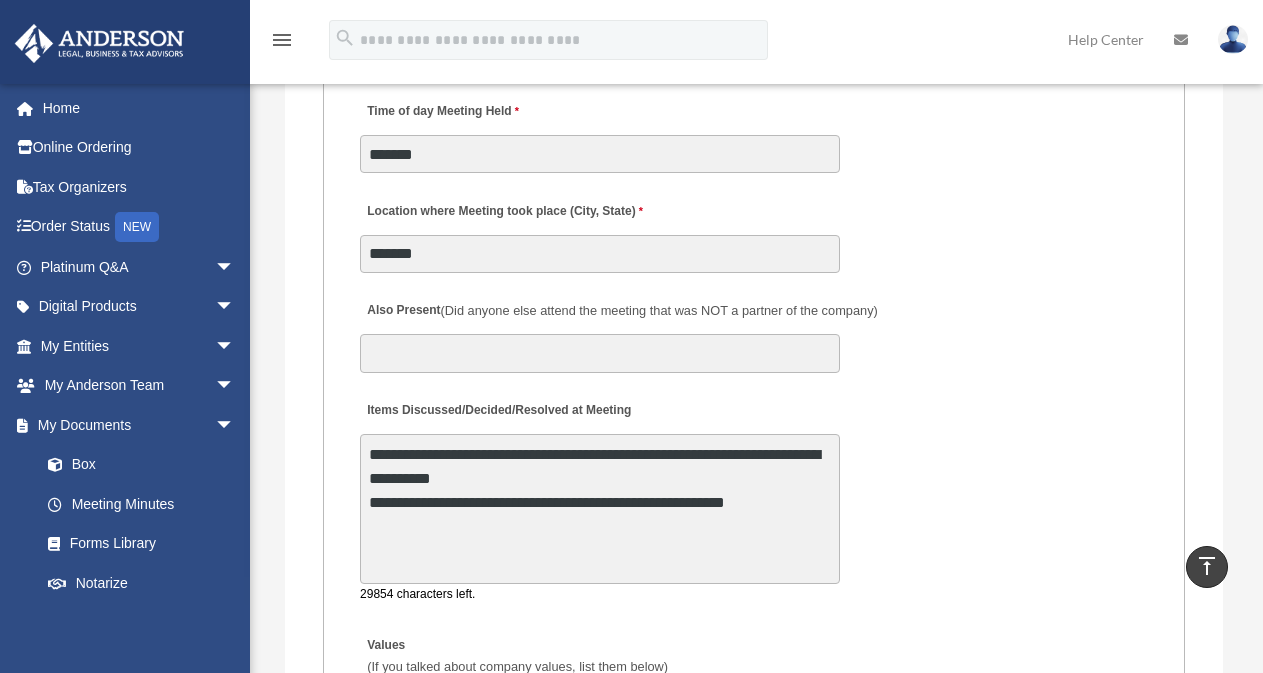 scroll, scrollTop: 3706, scrollLeft: 0, axis: vertical 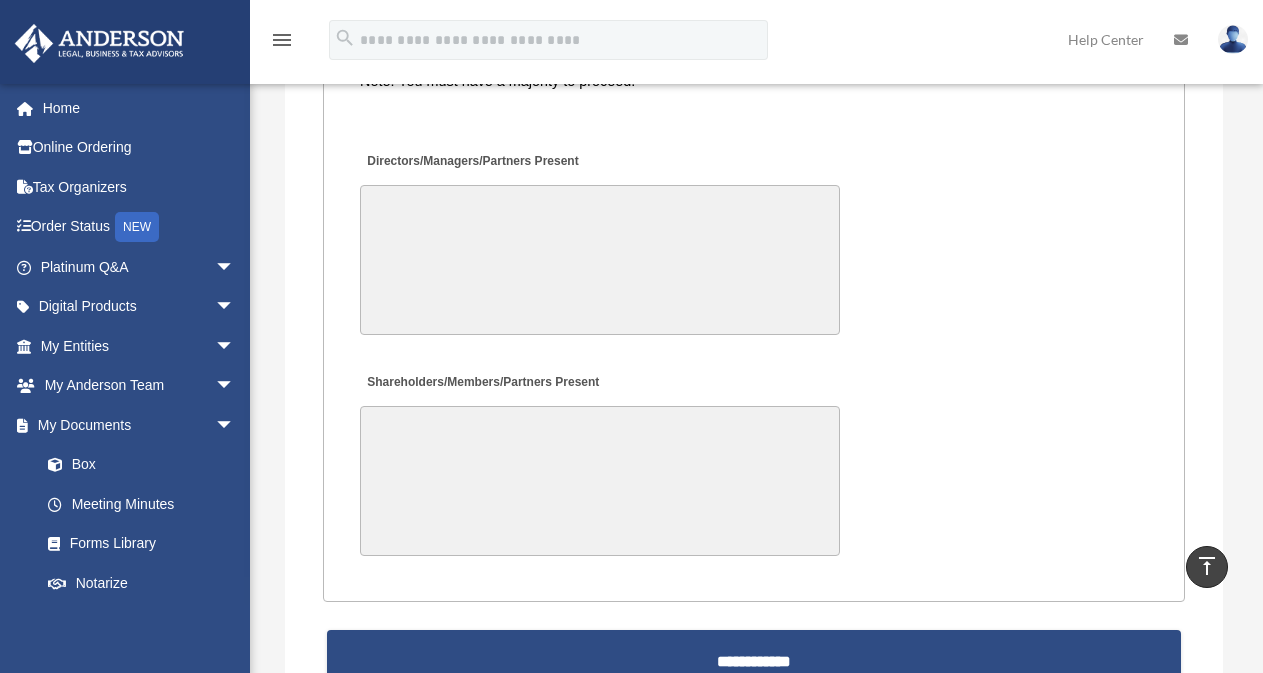type on "**********" 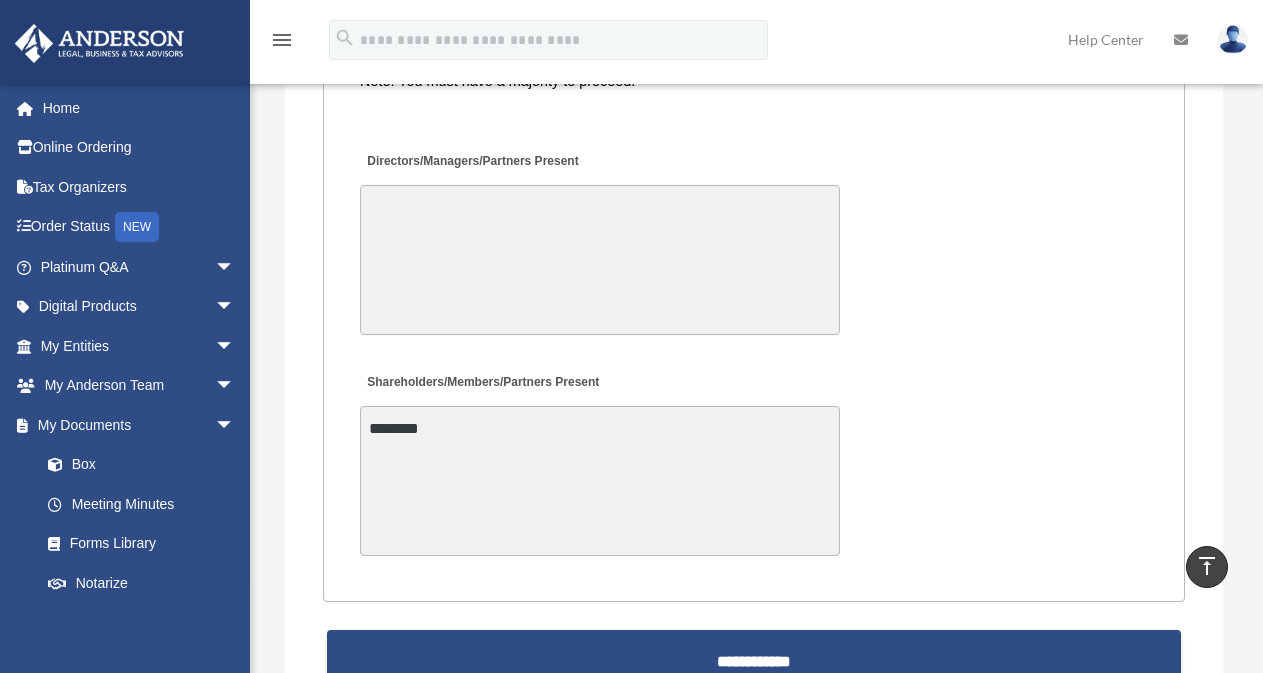 scroll, scrollTop: 4897, scrollLeft: 0, axis: vertical 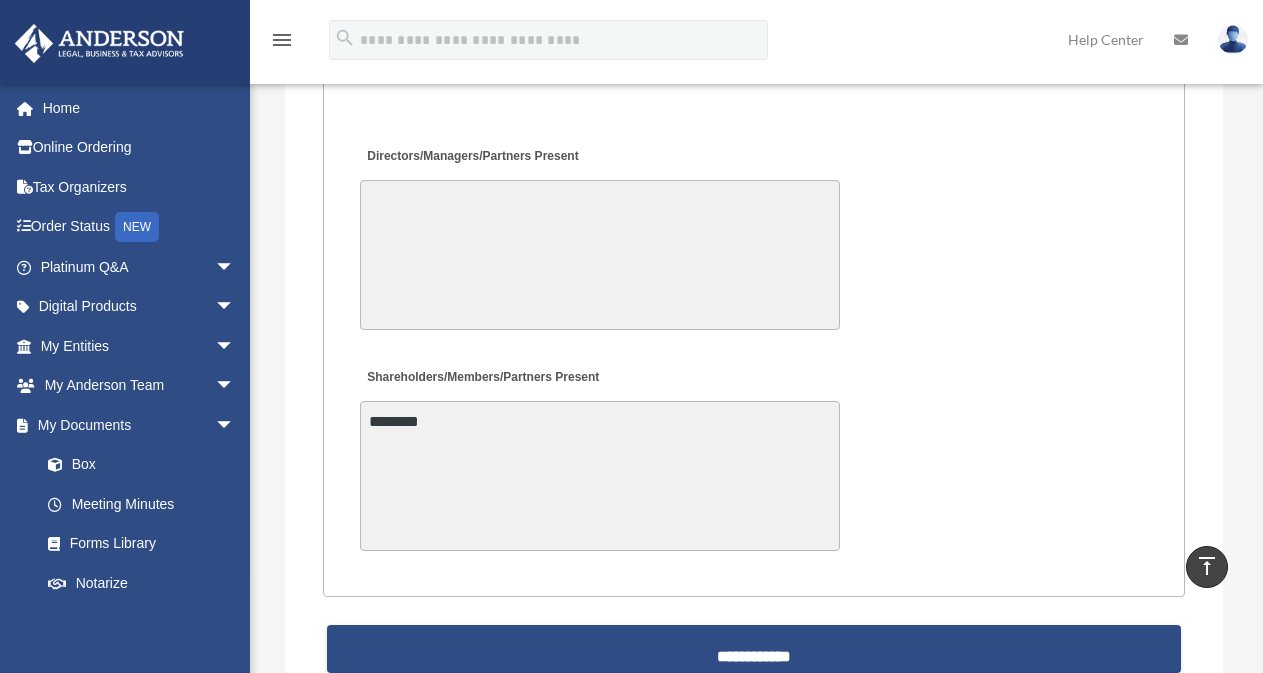 click on "********" at bounding box center (600, 476) 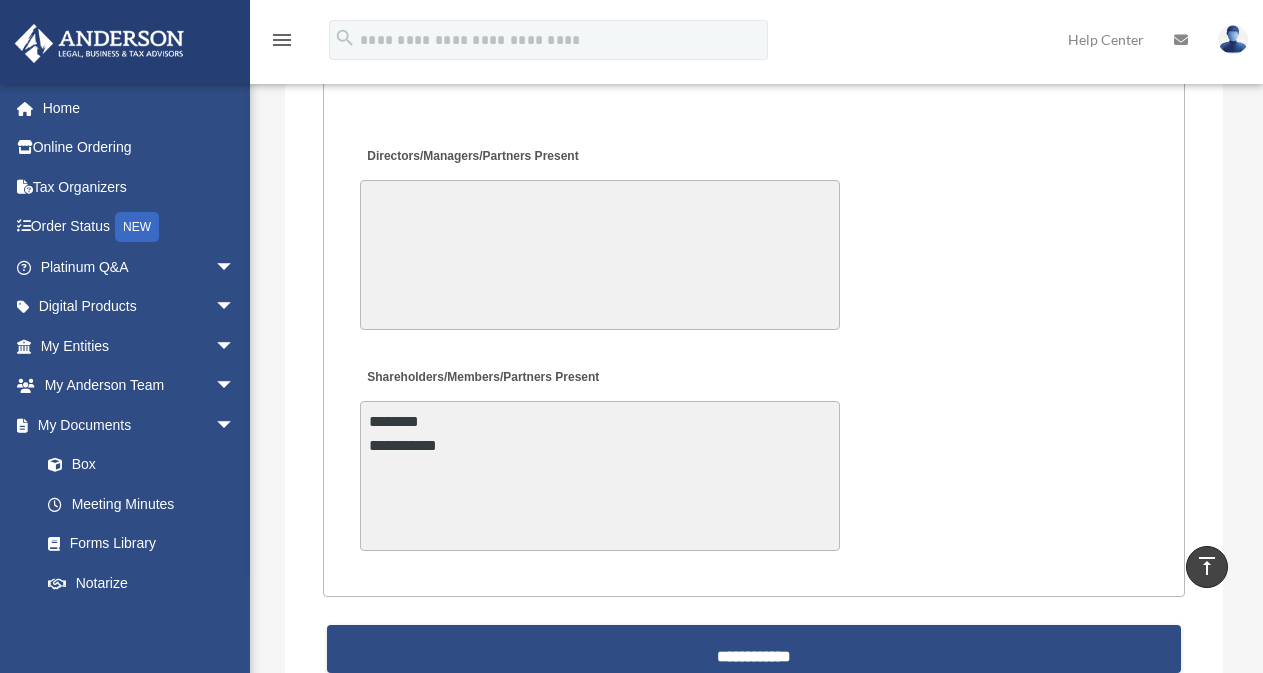 type on "**********" 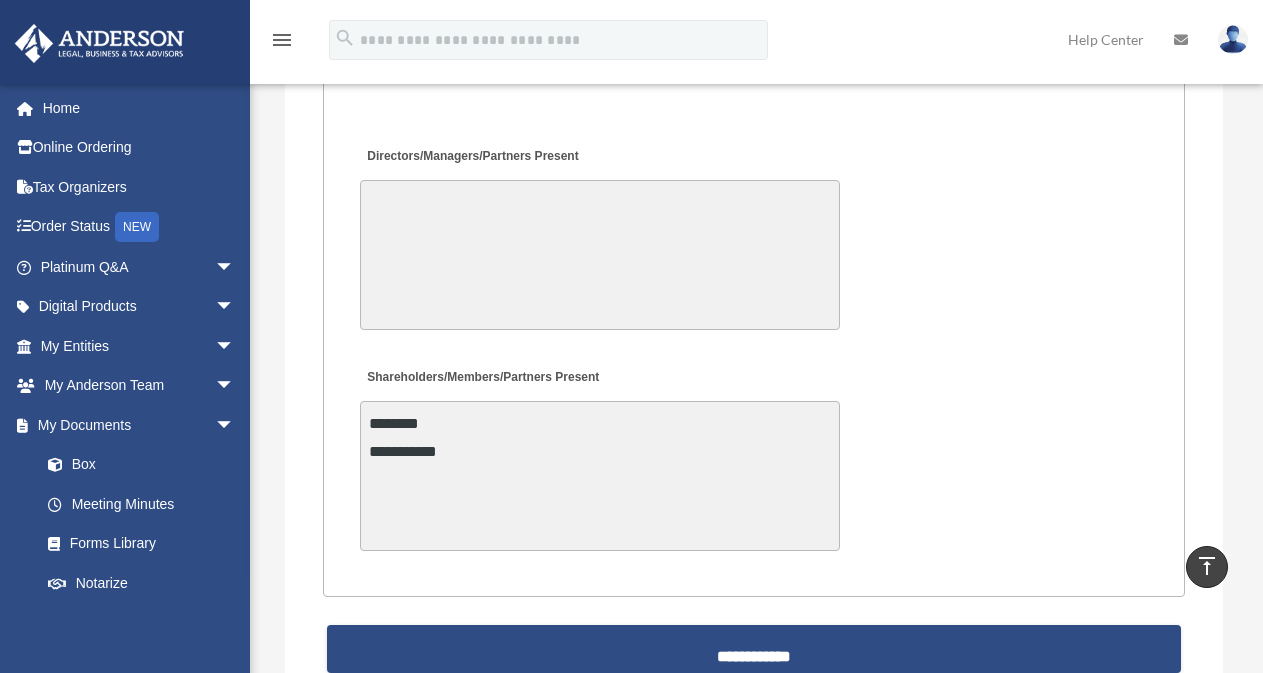 click on "Directors/Managers/Partners Present" at bounding box center [754, 237] 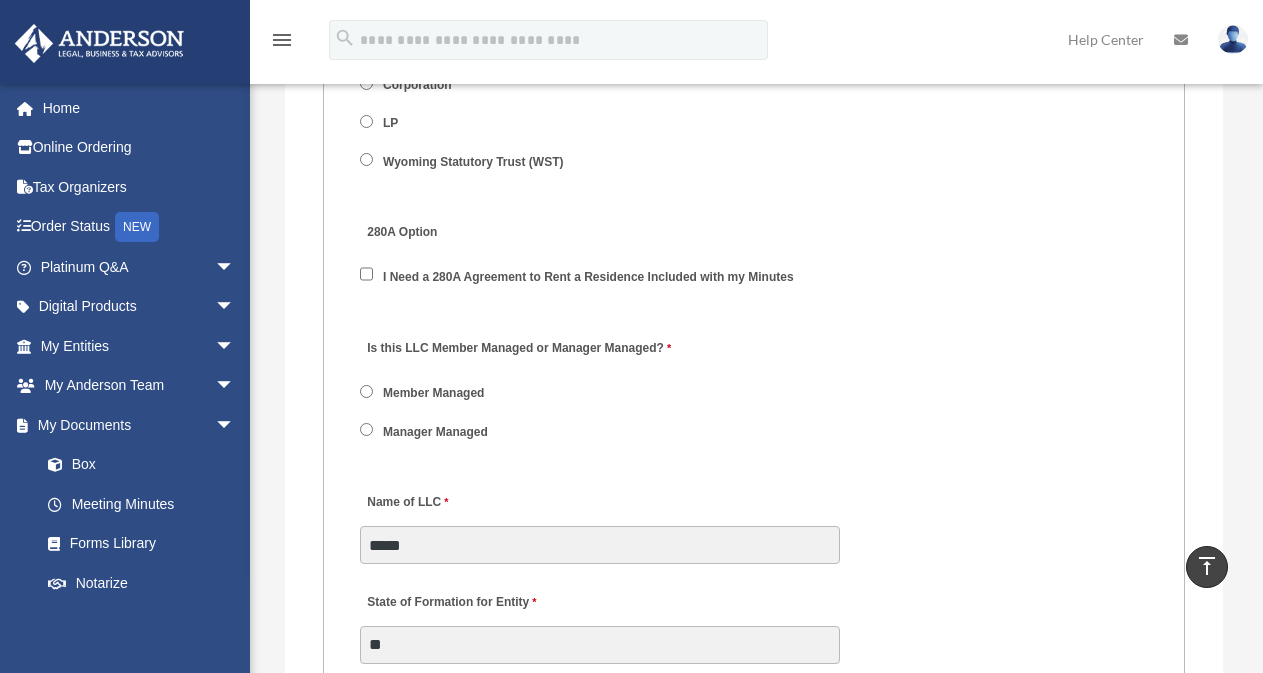 scroll, scrollTop: 2876, scrollLeft: 0, axis: vertical 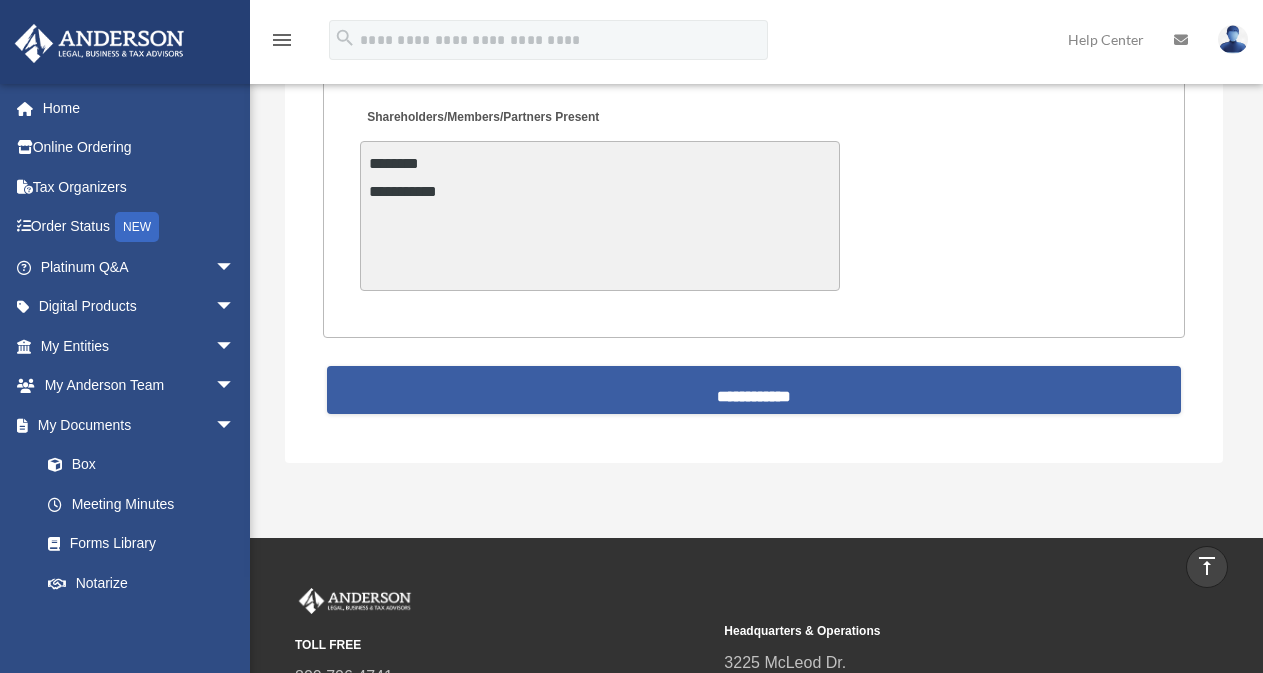 click on "**********" at bounding box center (754, 390) 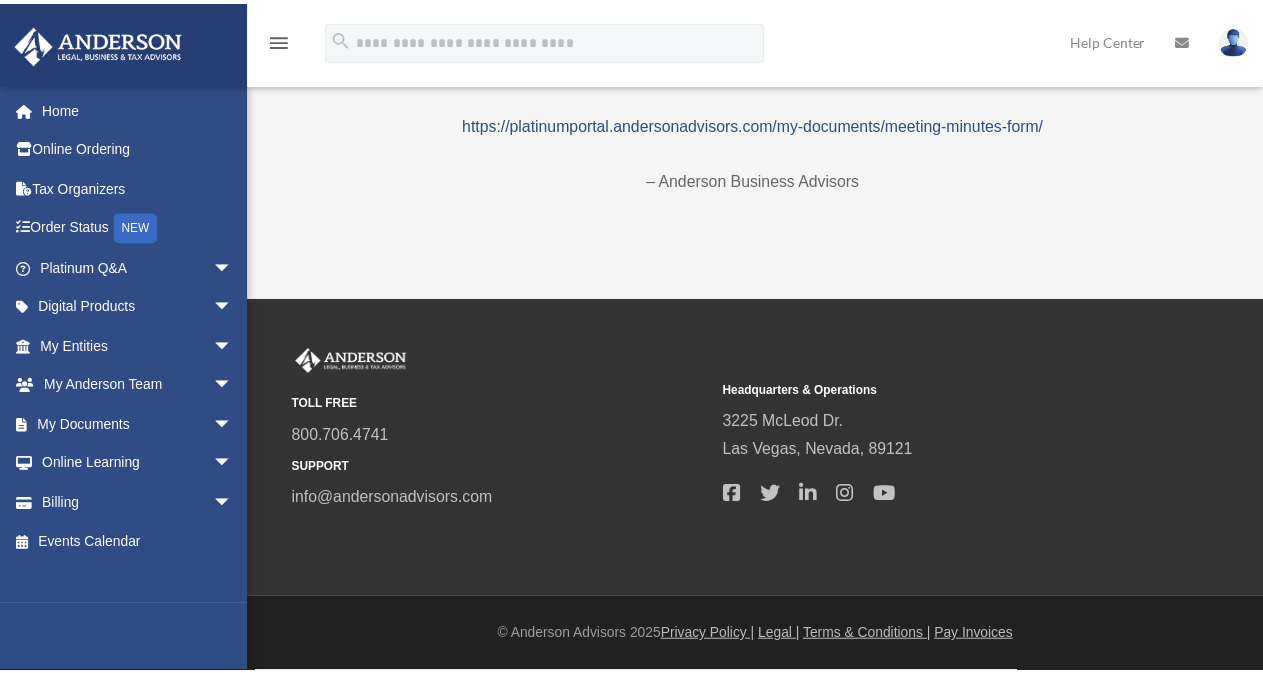 scroll, scrollTop: 146, scrollLeft: 0, axis: vertical 